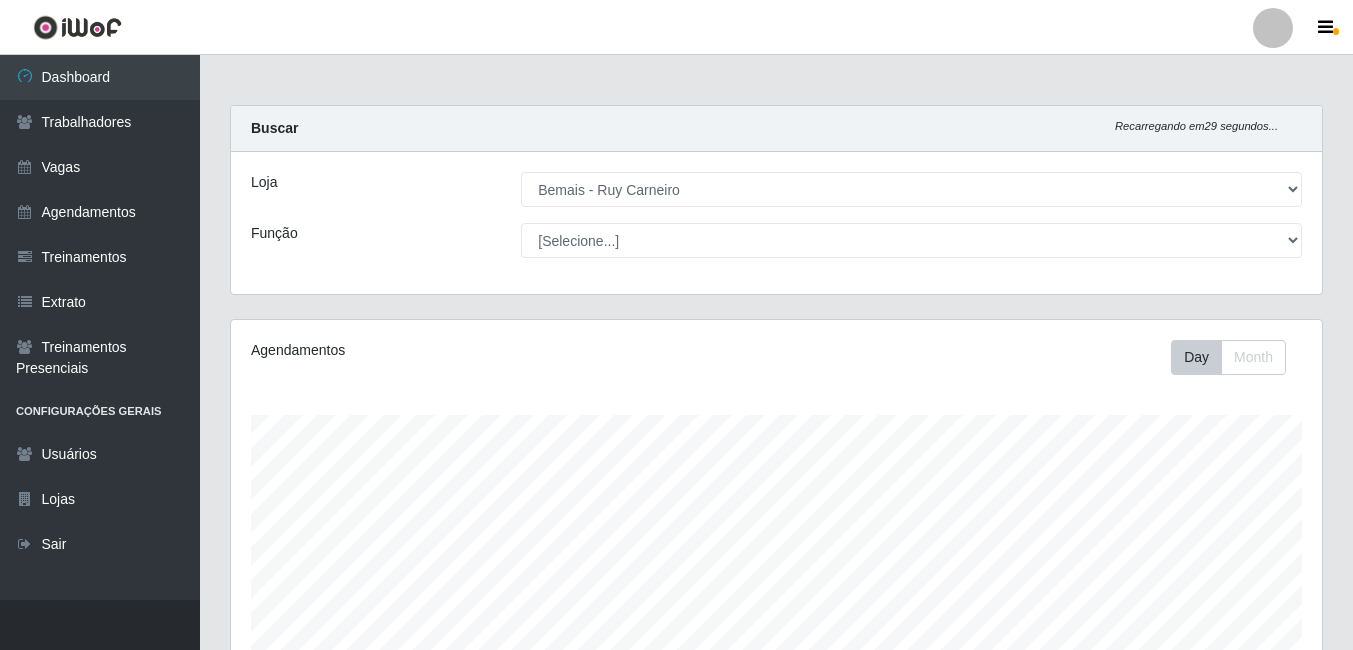 select on "230" 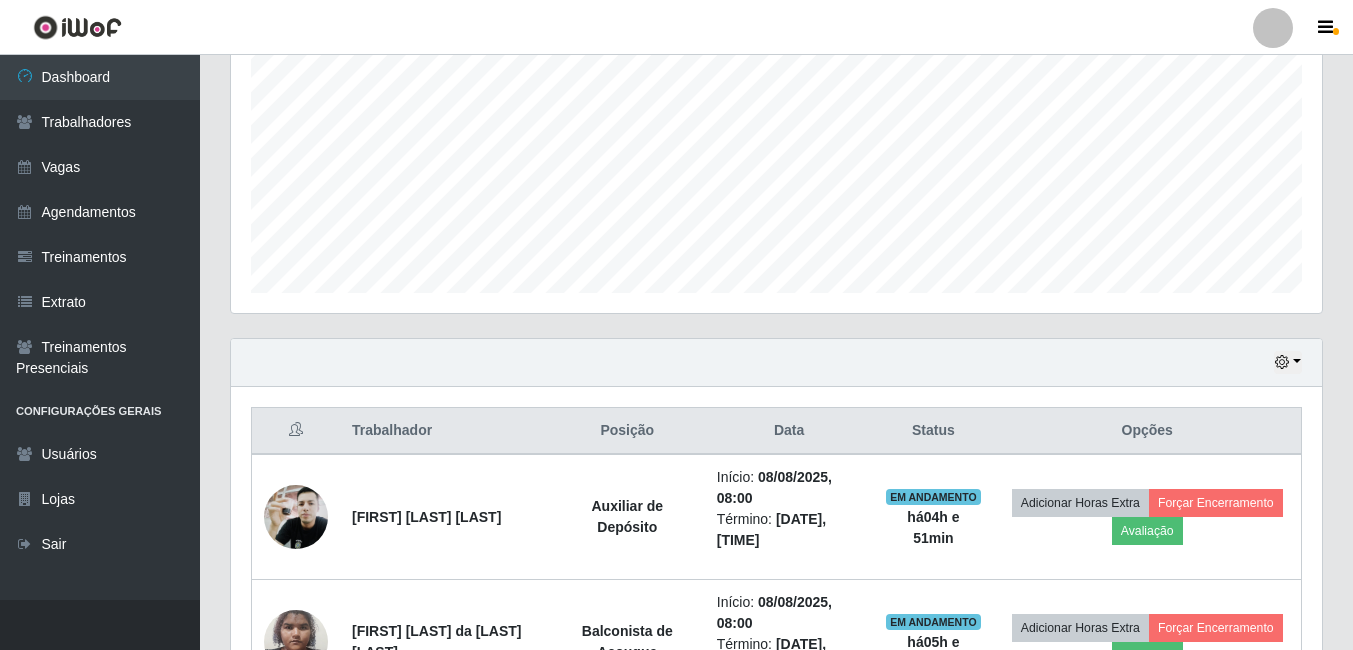scroll, scrollTop: 999585, scrollLeft: 998909, axis: both 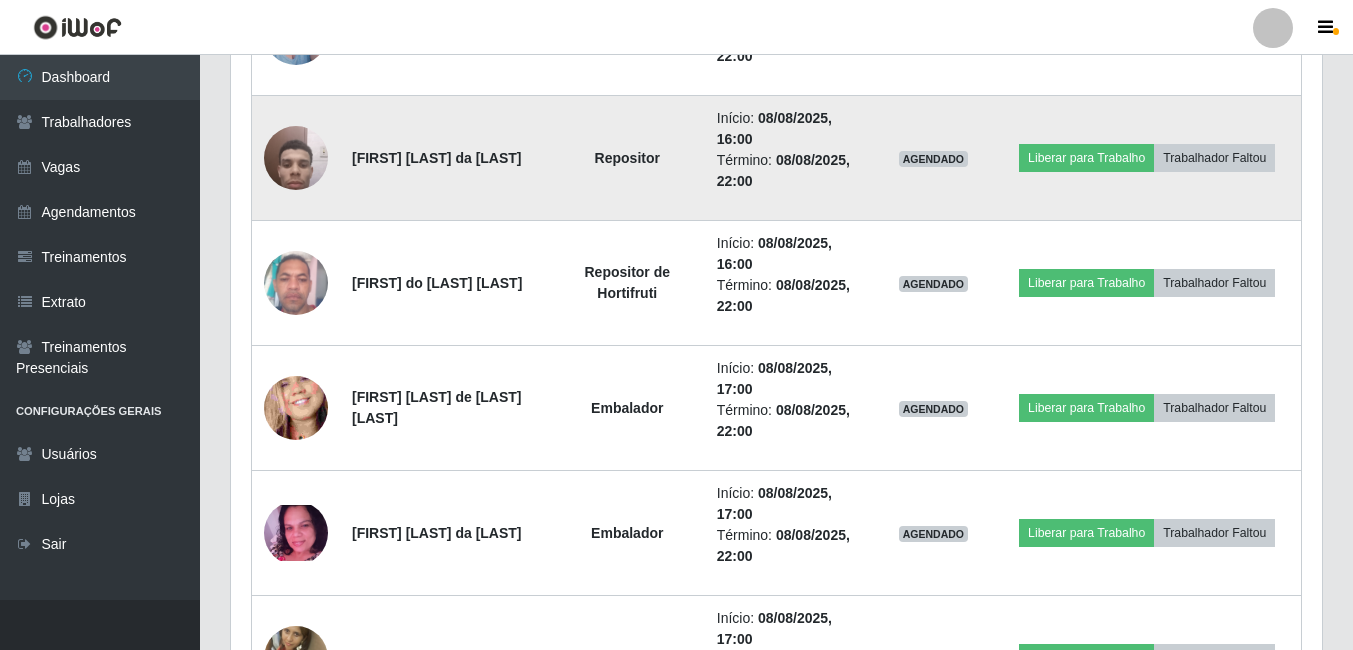 click on "Repositor" at bounding box center [627, 158] 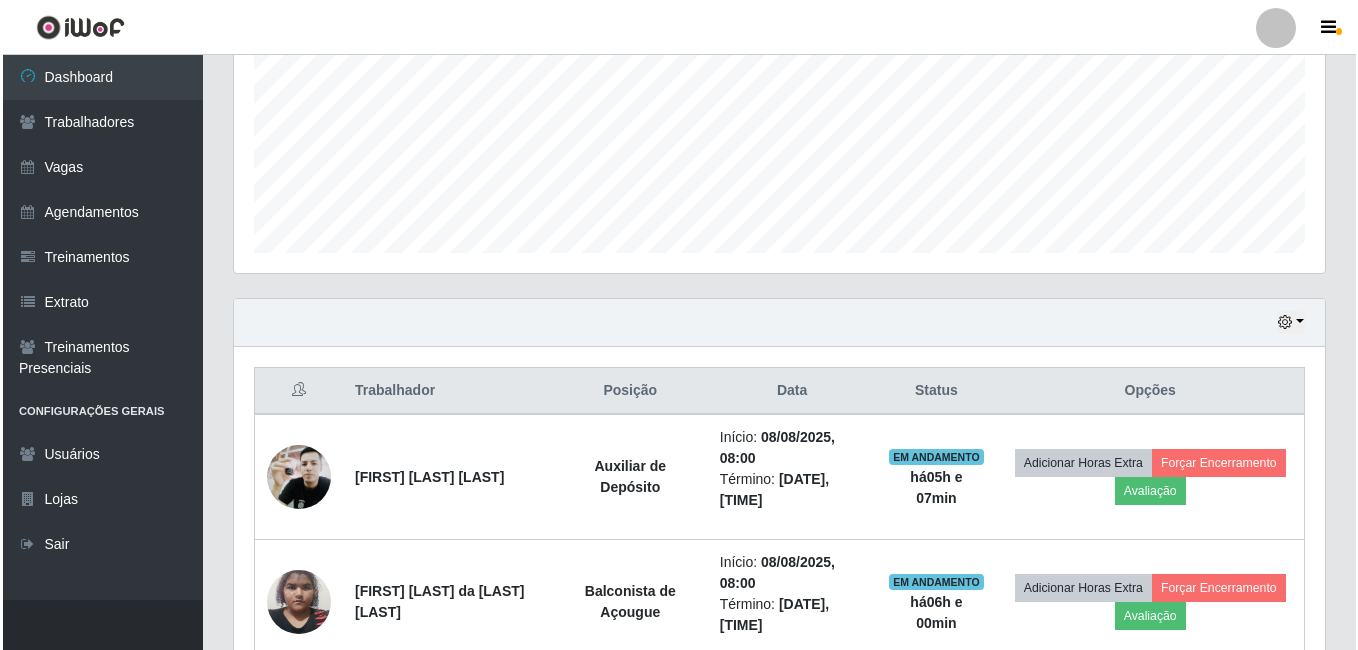scroll, scrollTop: 497, scrollLeft: 0, axis: vertical 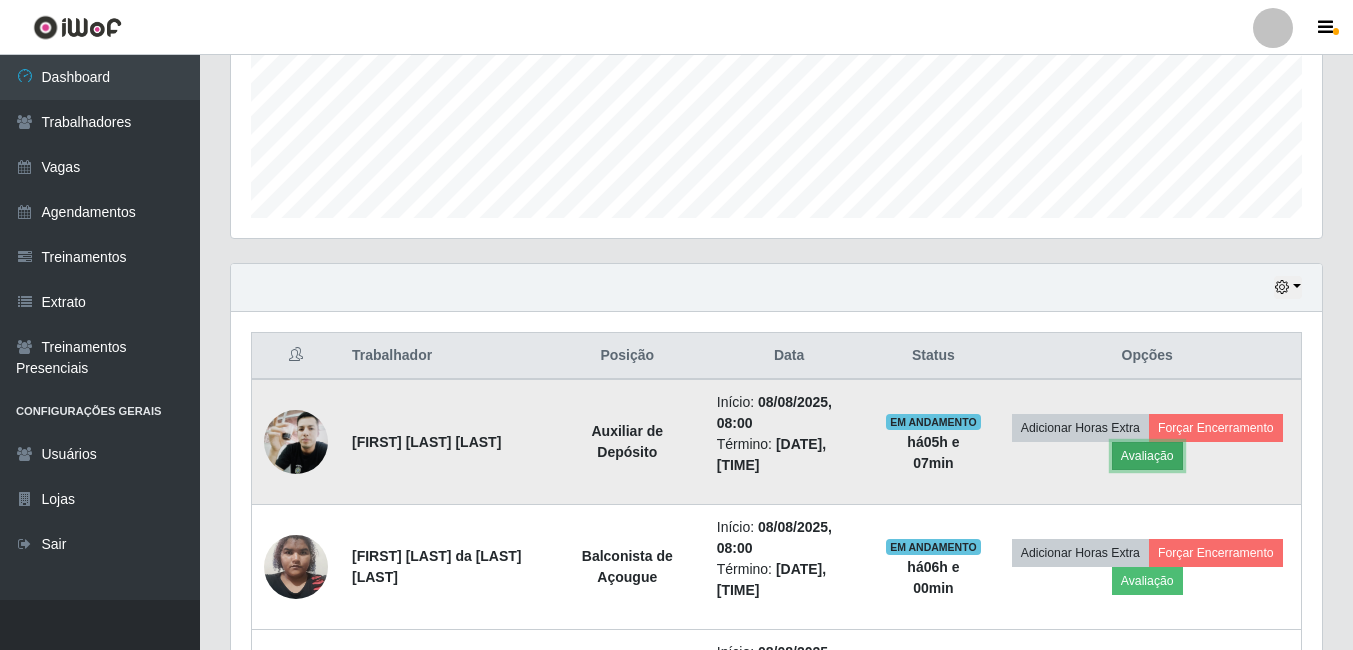 click on "Avaliação" at bounding box center [1147, 456] 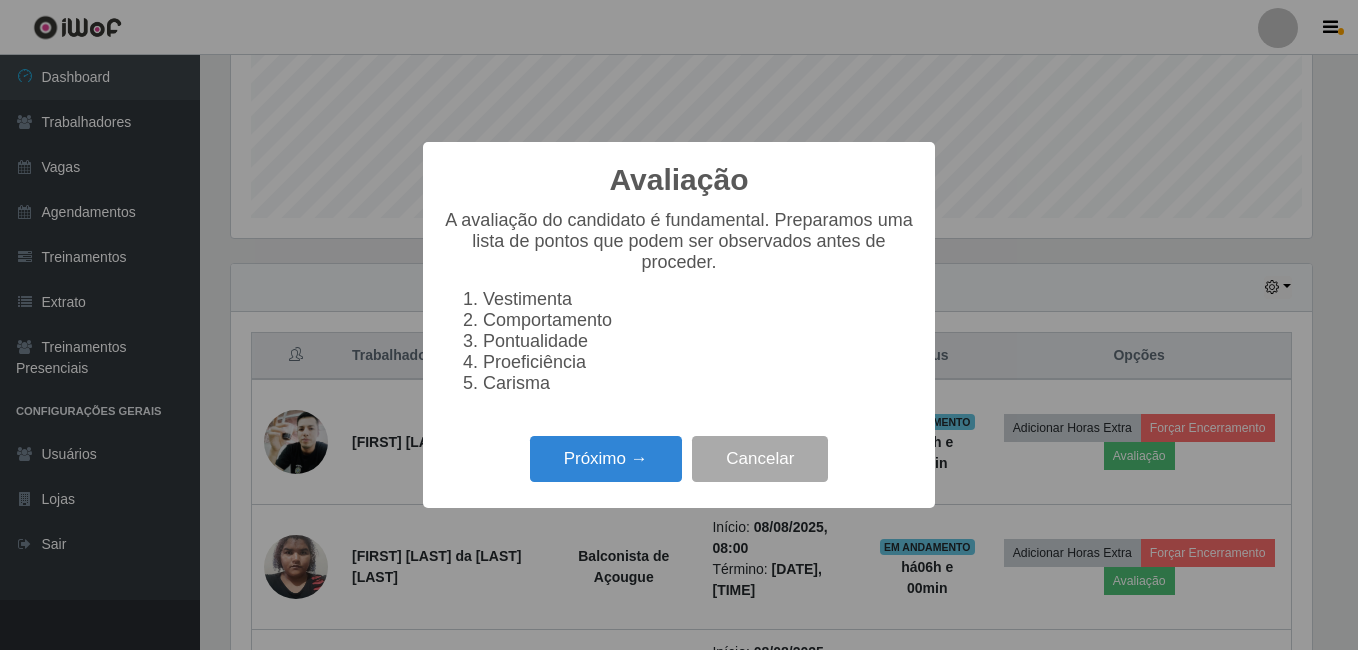 scroll, scrollTop: 999585, scrollLeft: 998919, axis: both 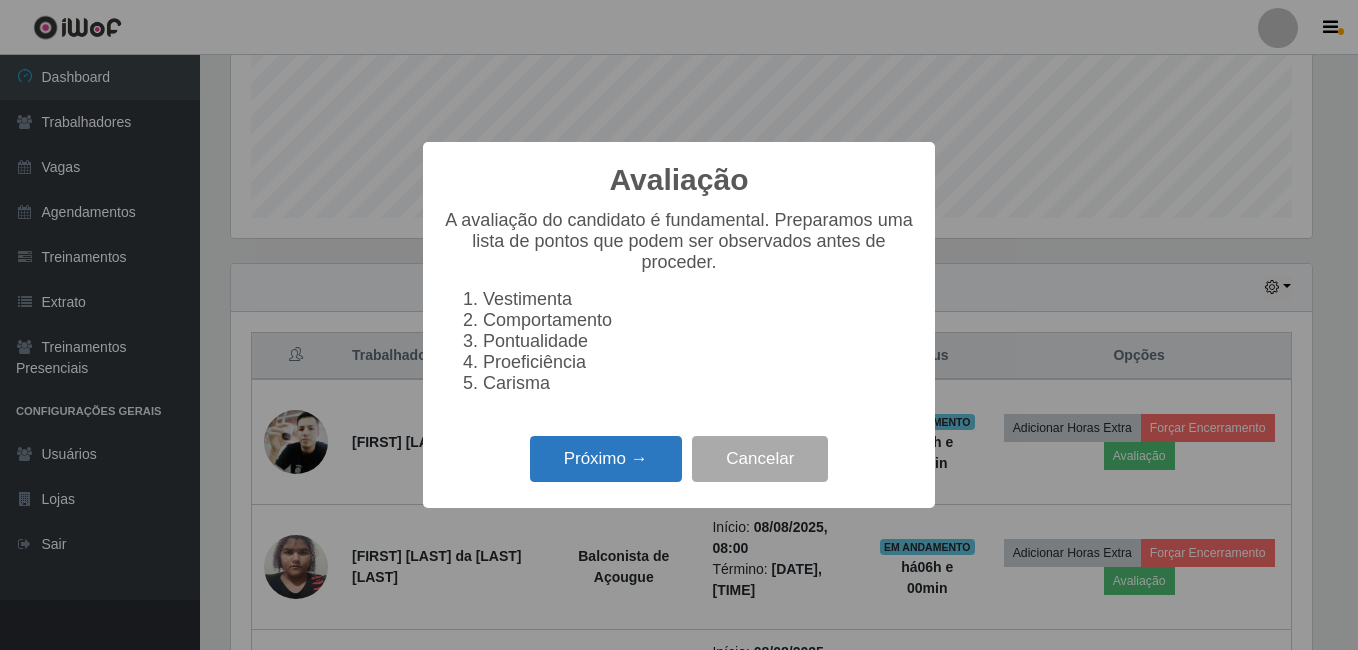 click on "Próximo →" at bounding box center [606, 459] 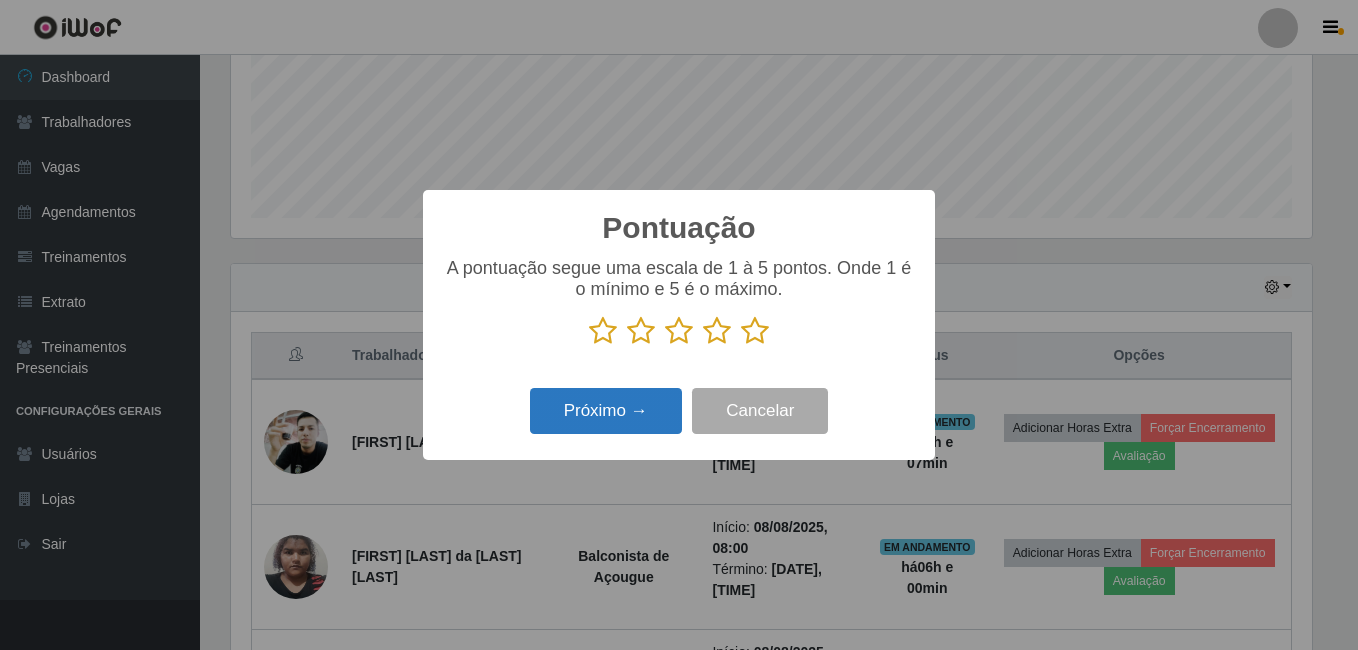 scroll, scrollTop: 999585, scrollLeft: 998919, axis: both 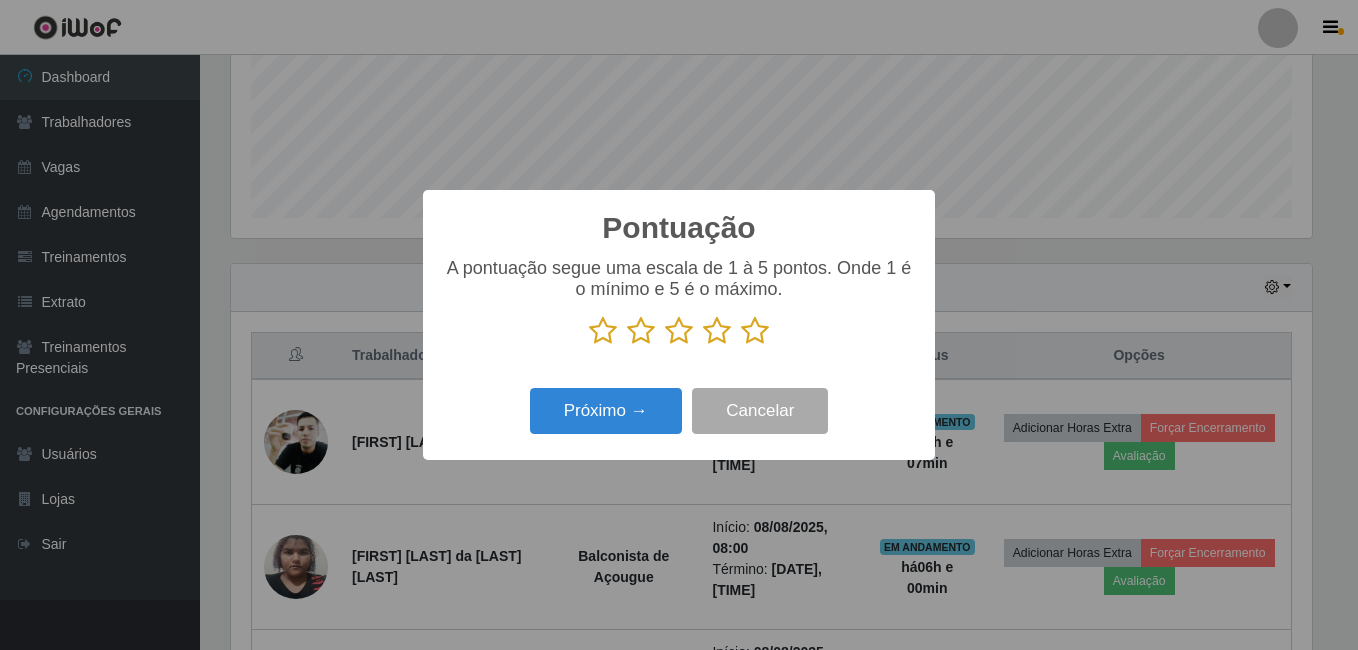 click at bounding box center [717, 331] 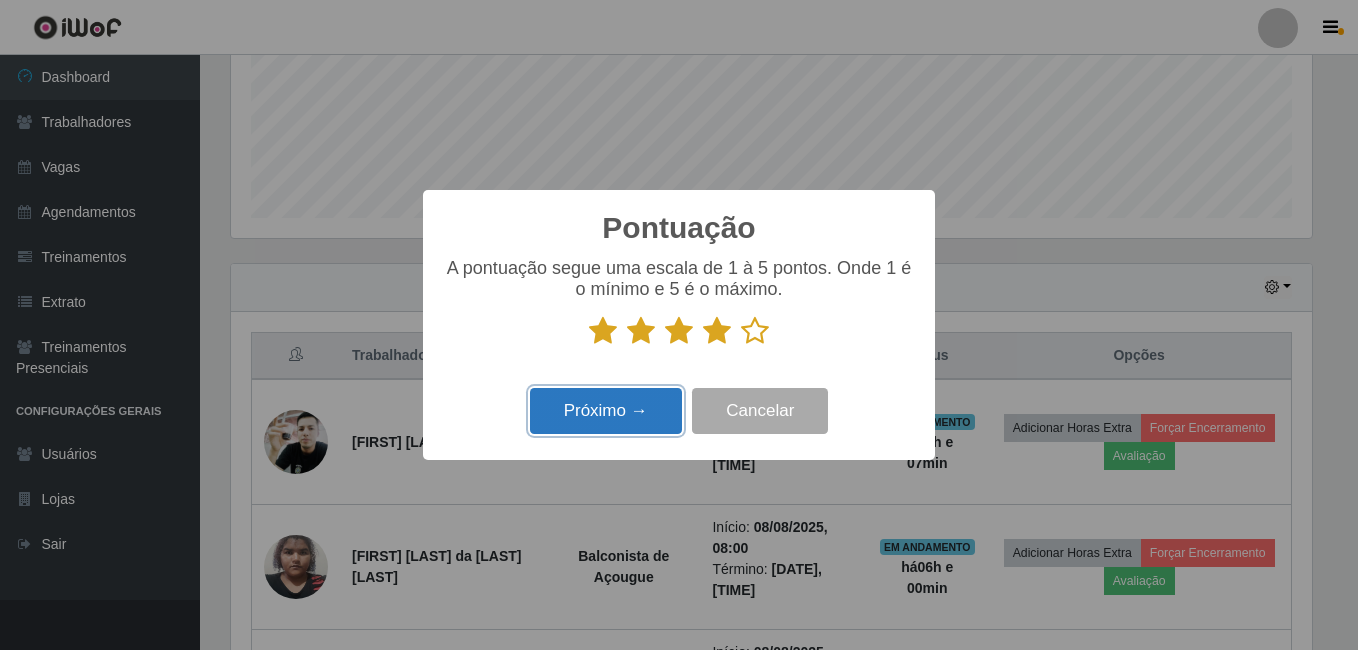 click on "Próximo →" at bounding box center [606, 411] 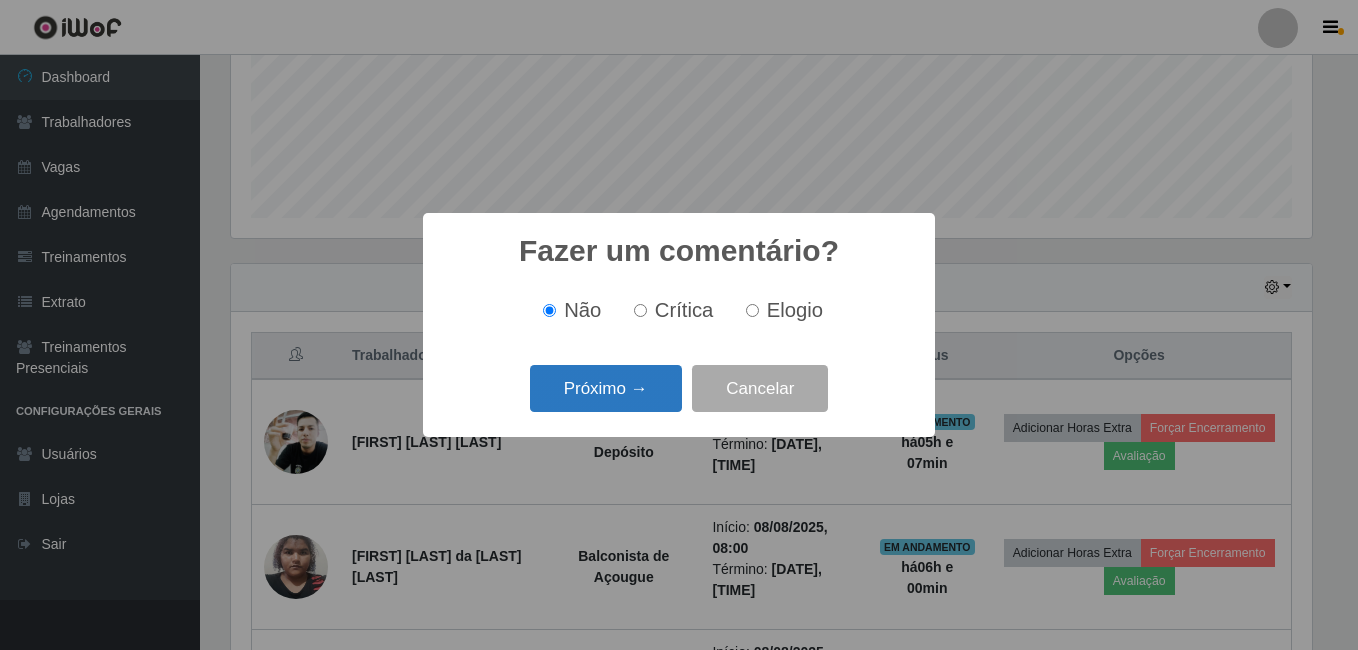click on "Próximo →" at bounding box center (606, 388) 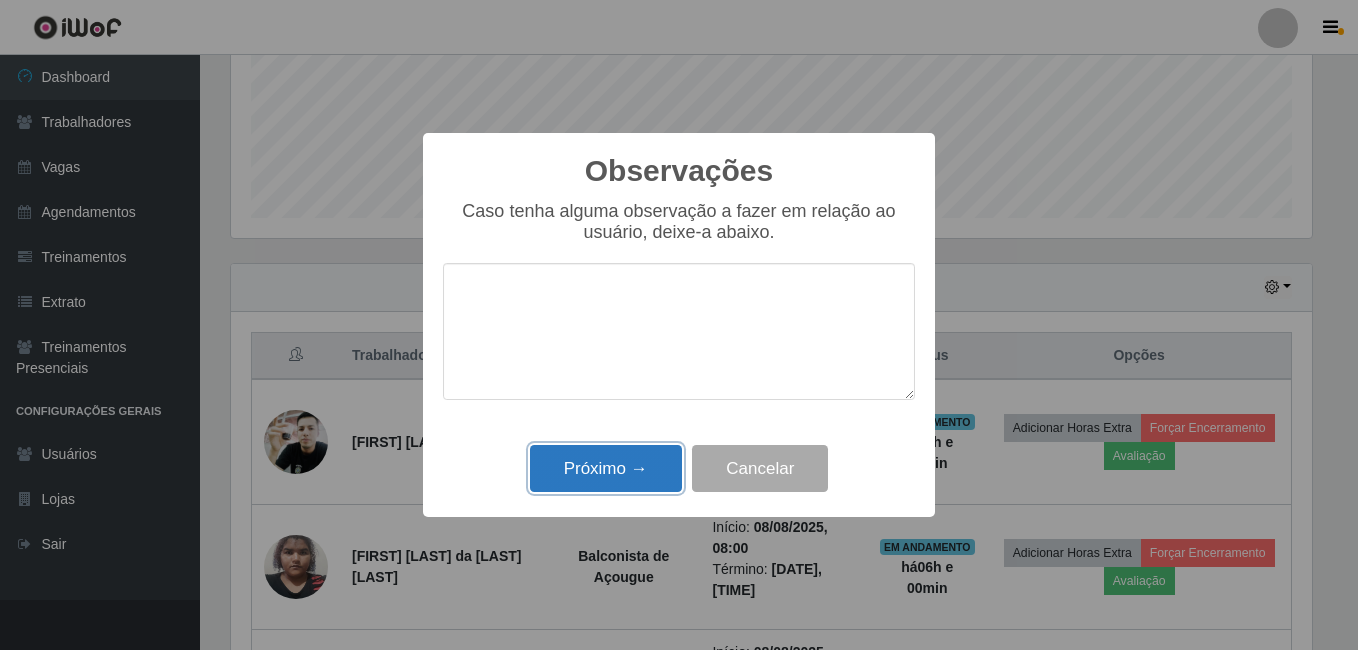 click on "Próximo →" at bounding box center (606, 468) 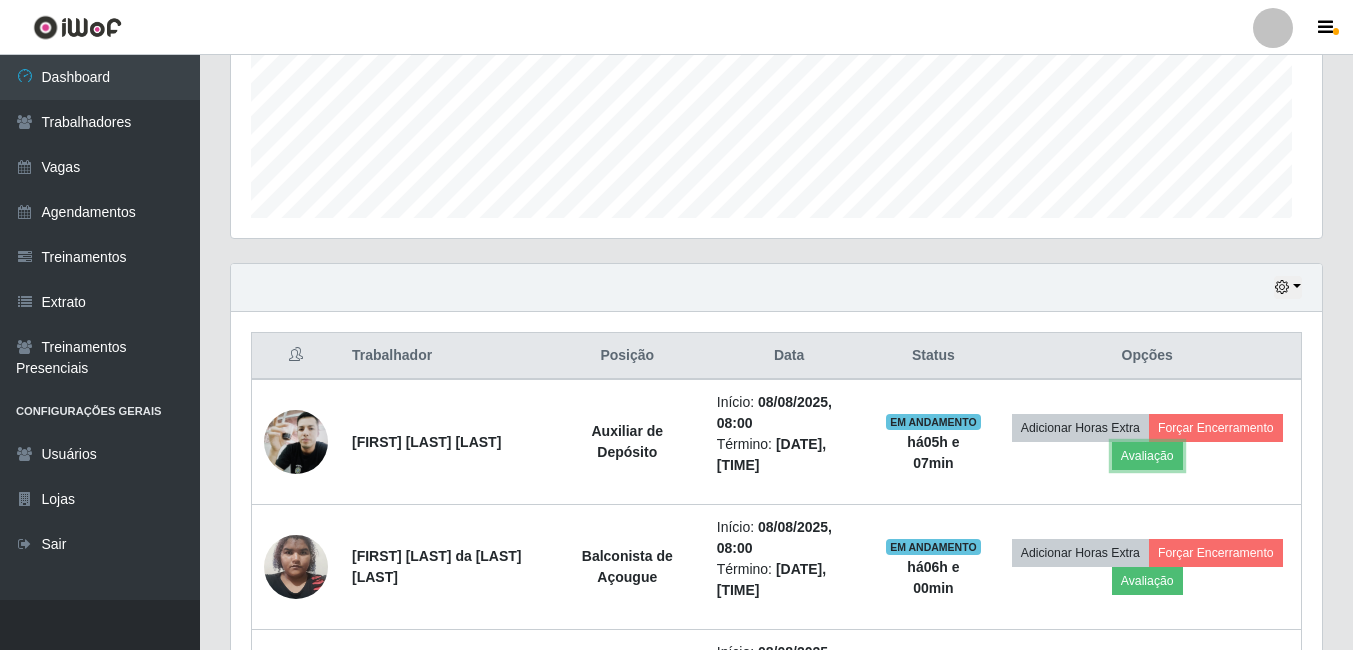 scroll, scrollTop: 999585, scrollLeft: 998909, axis: both 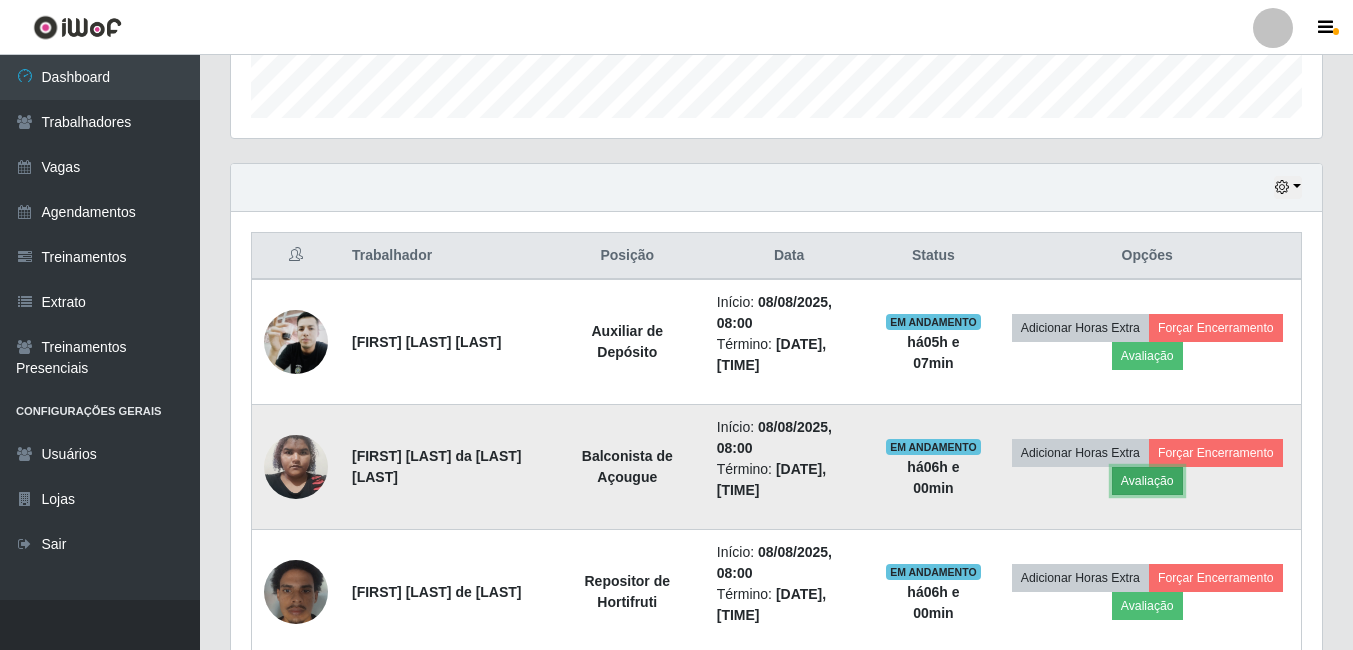 click on "Avaliação" at bounding box center [1147, 481] 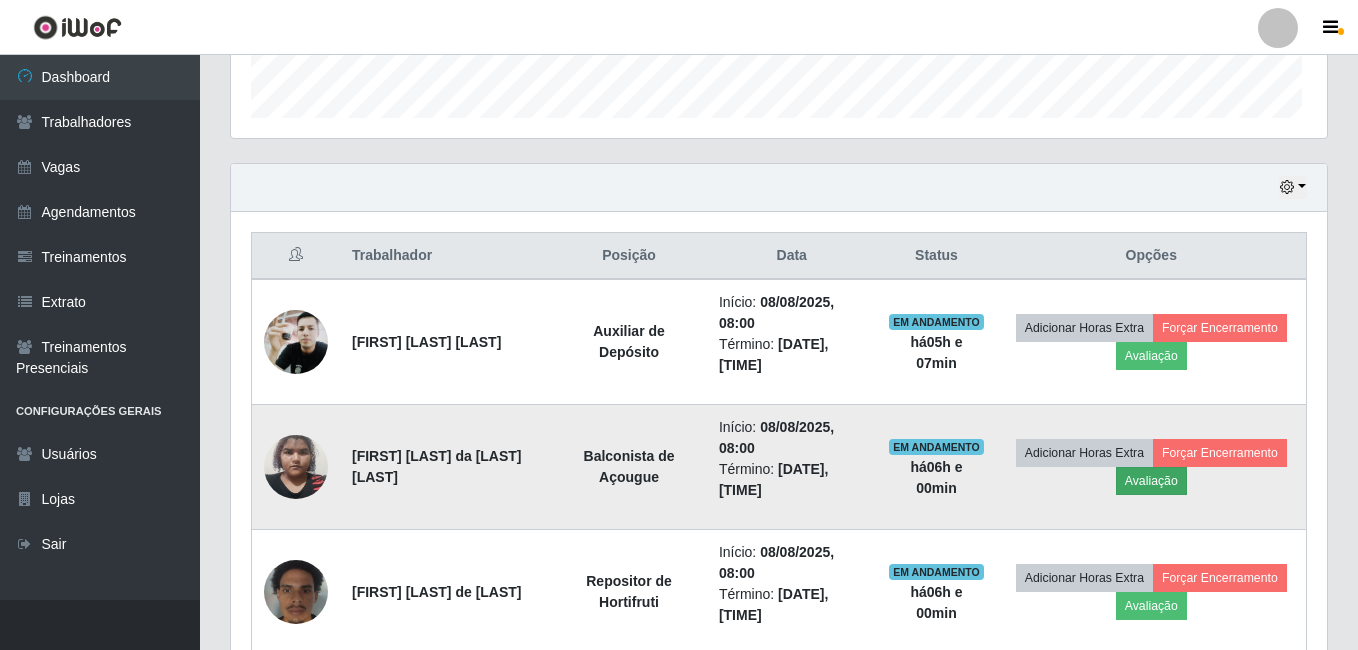 scroll, scrollTop: 999585, scrollLeft: 998919, axis: both 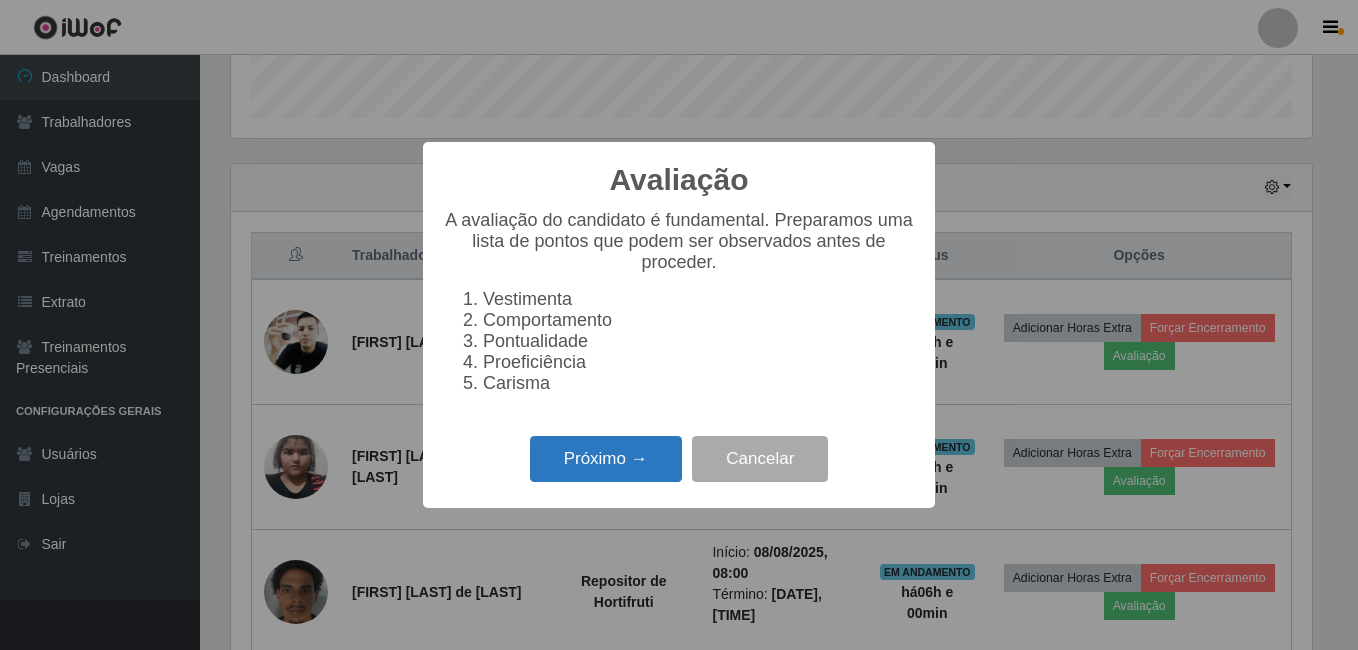 click on "Próximo →" at bounding box center (606, 459) 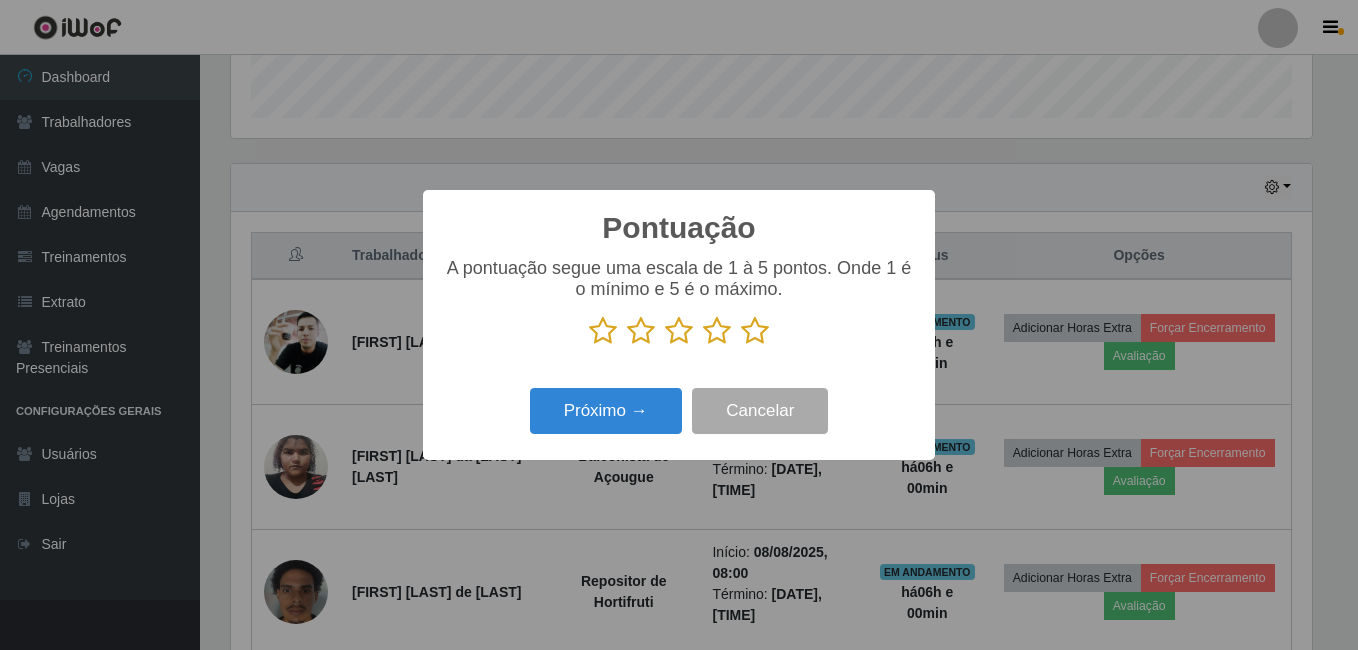 scroll, scrollTop: 999585, scrollLeft: 998919, axis: both 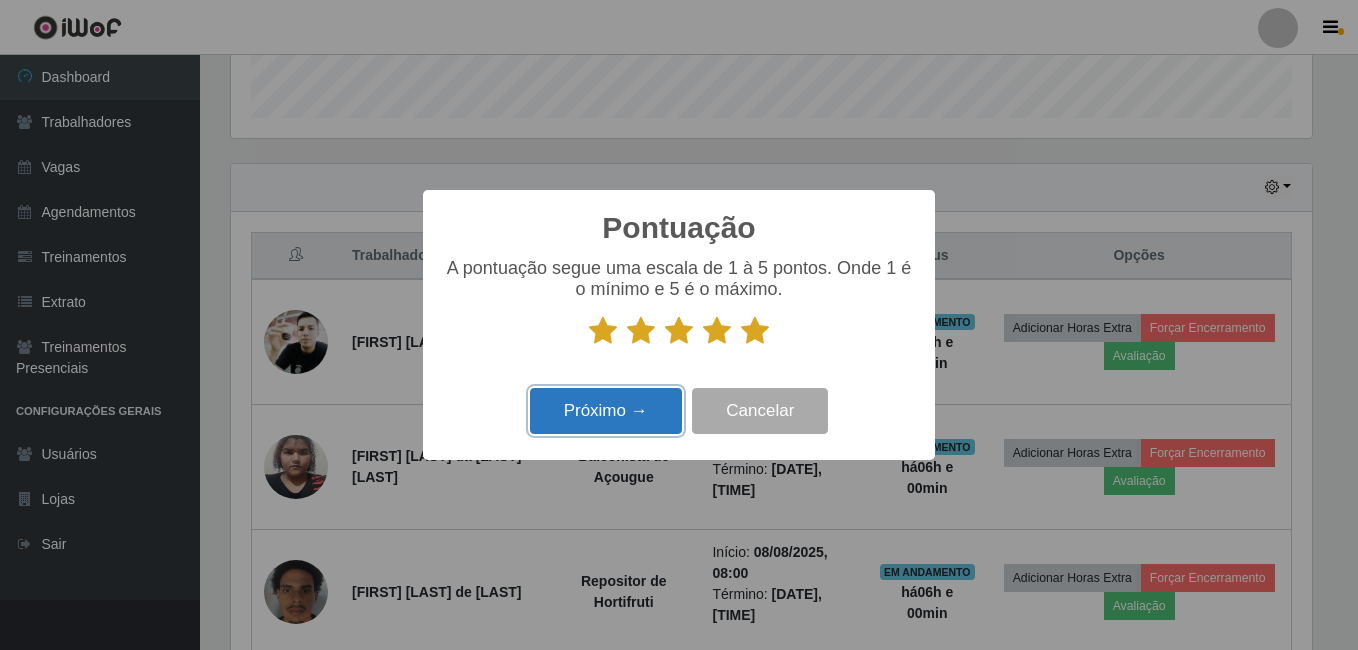 click on "Próximo →" at bounding box center (606, 411) 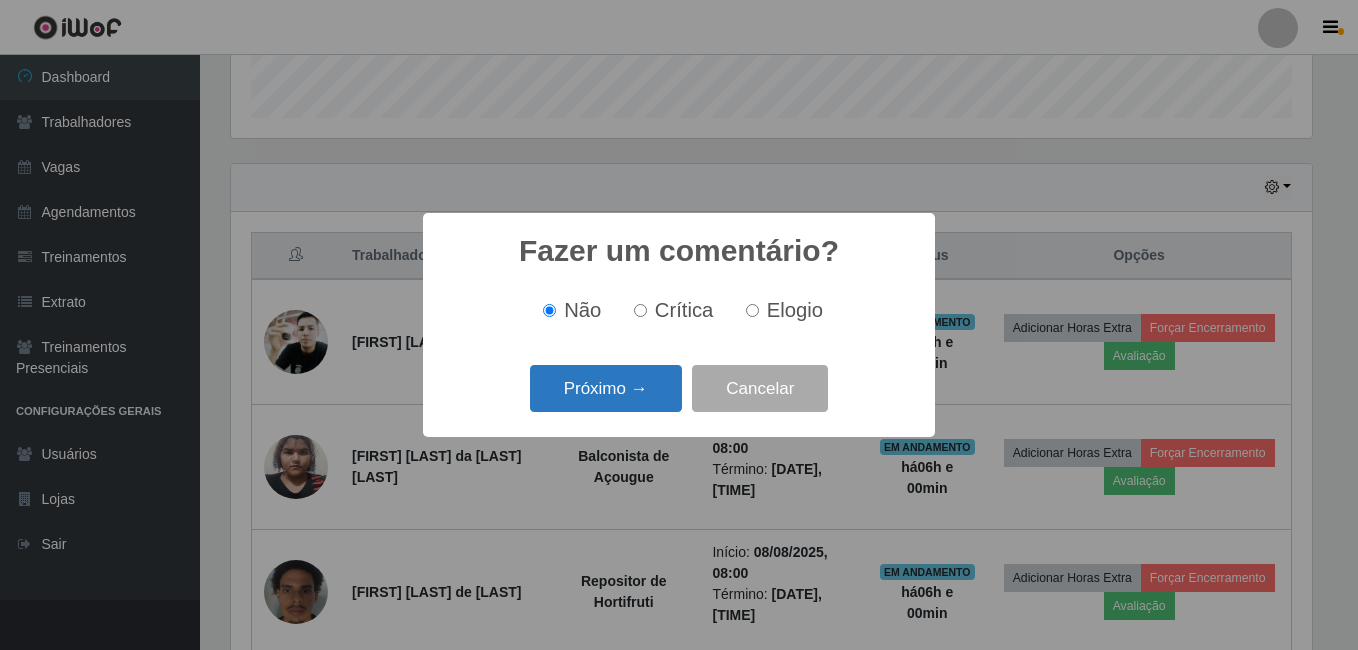 click on "Próximo →" at bounding box center [606, 388] 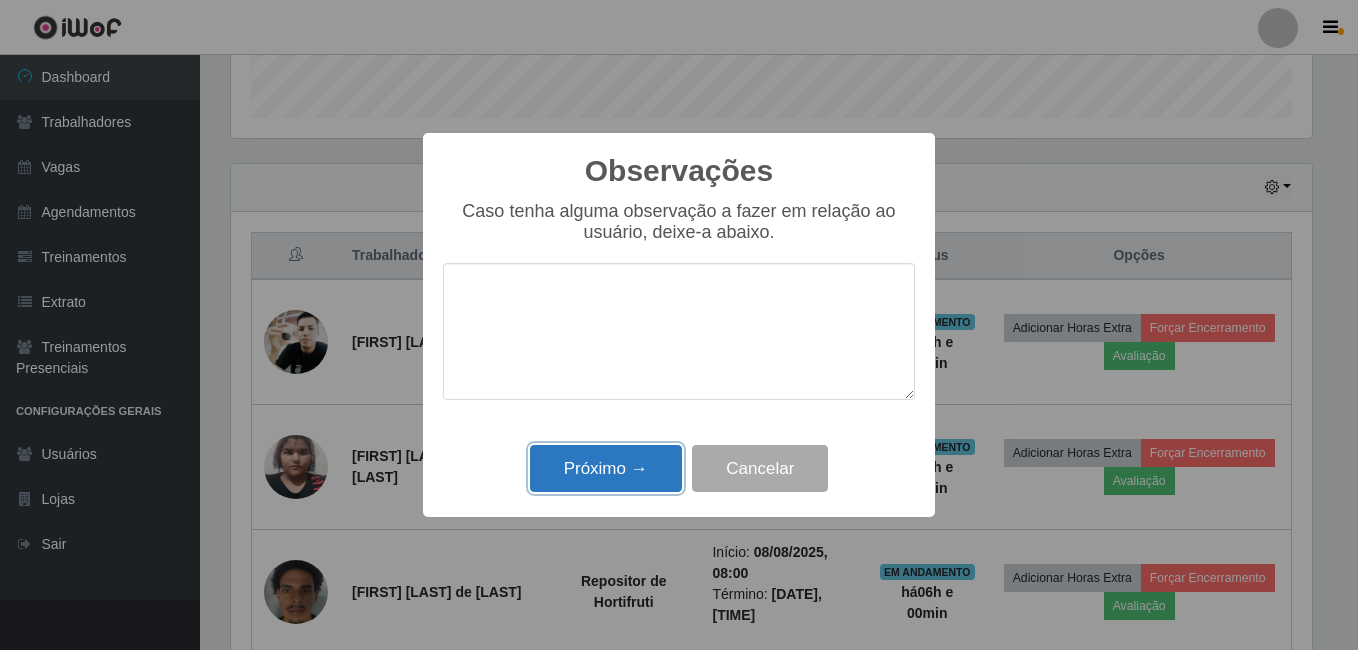 click on "Próximo →" at bounding box center (606, 468) 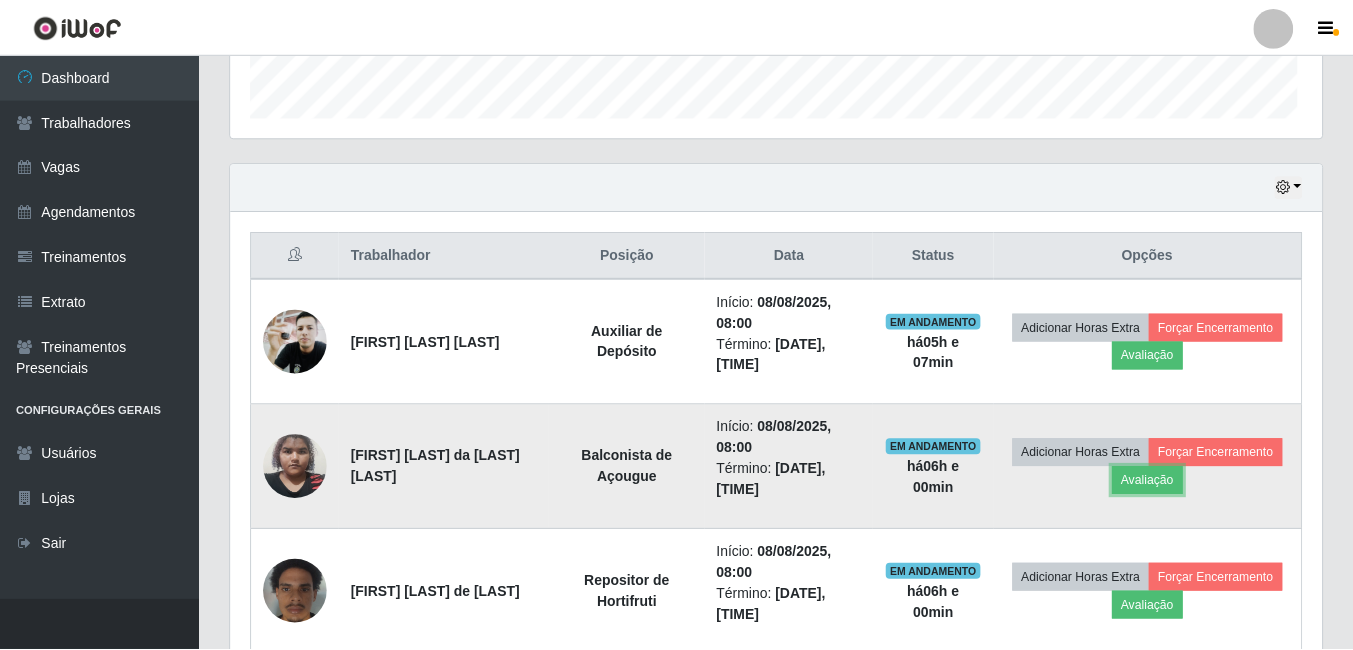 scroll, scrollTop: 999585, scrollLeft: 998909, axis: both 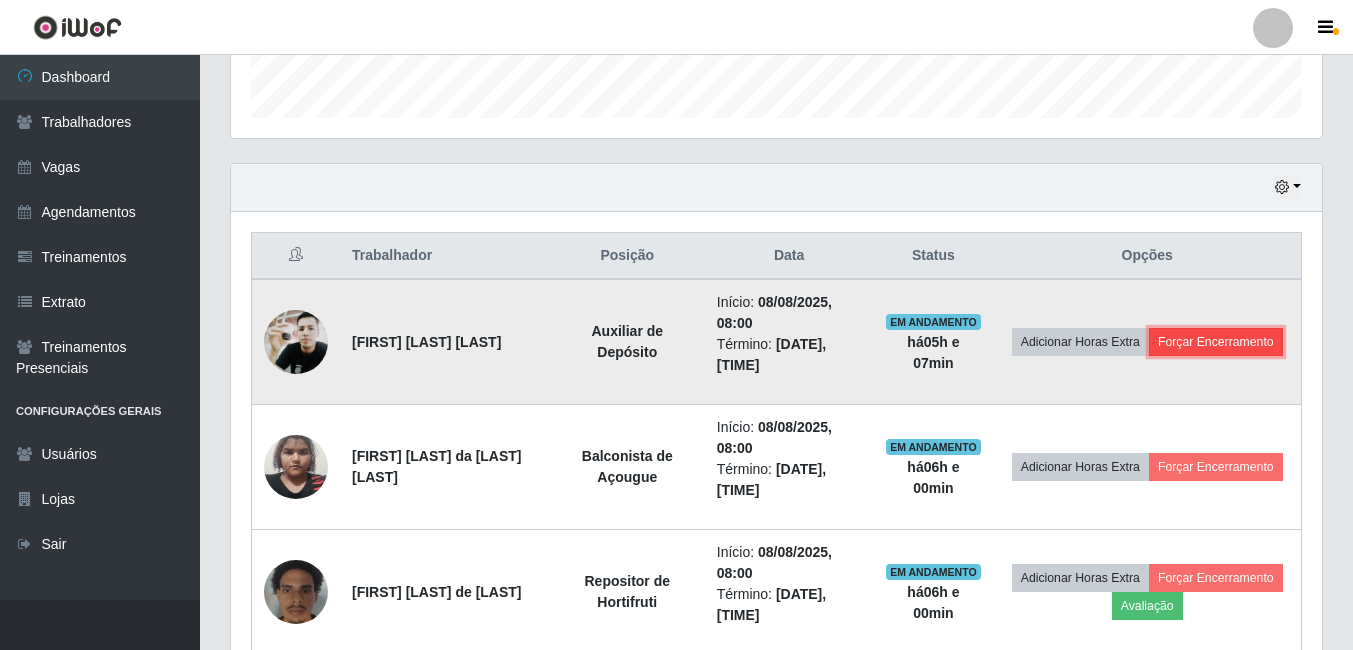 click on "Forçar Encerramento" at bounding box center [1216, 342] 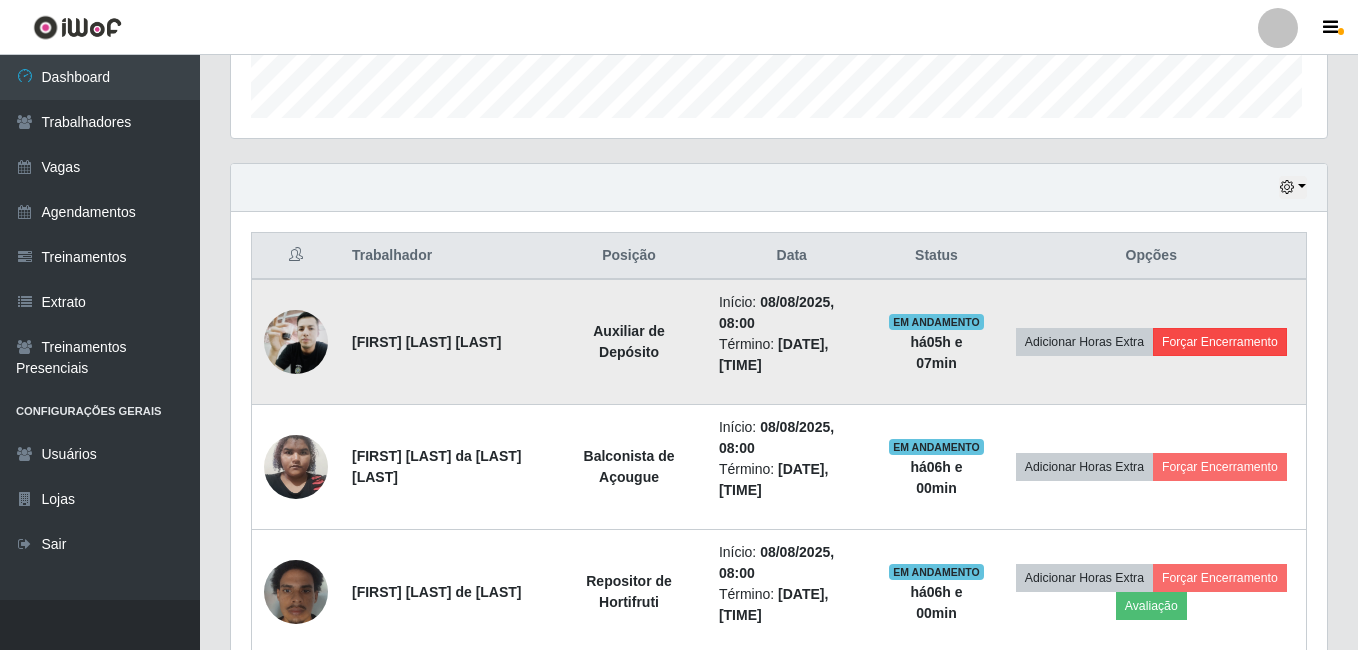 scroll, scrollTop: 999585, scrollLeft: 998919, axis: both 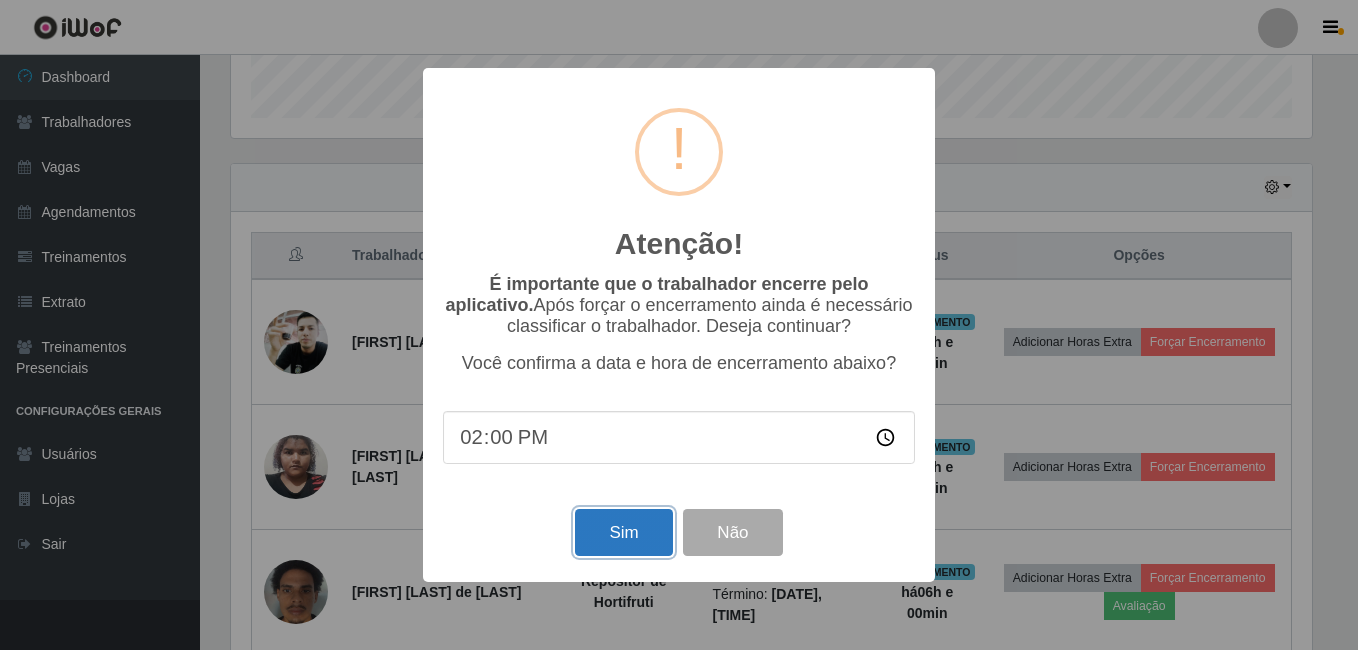 click on "Sim" at bounding box center (623, 532) 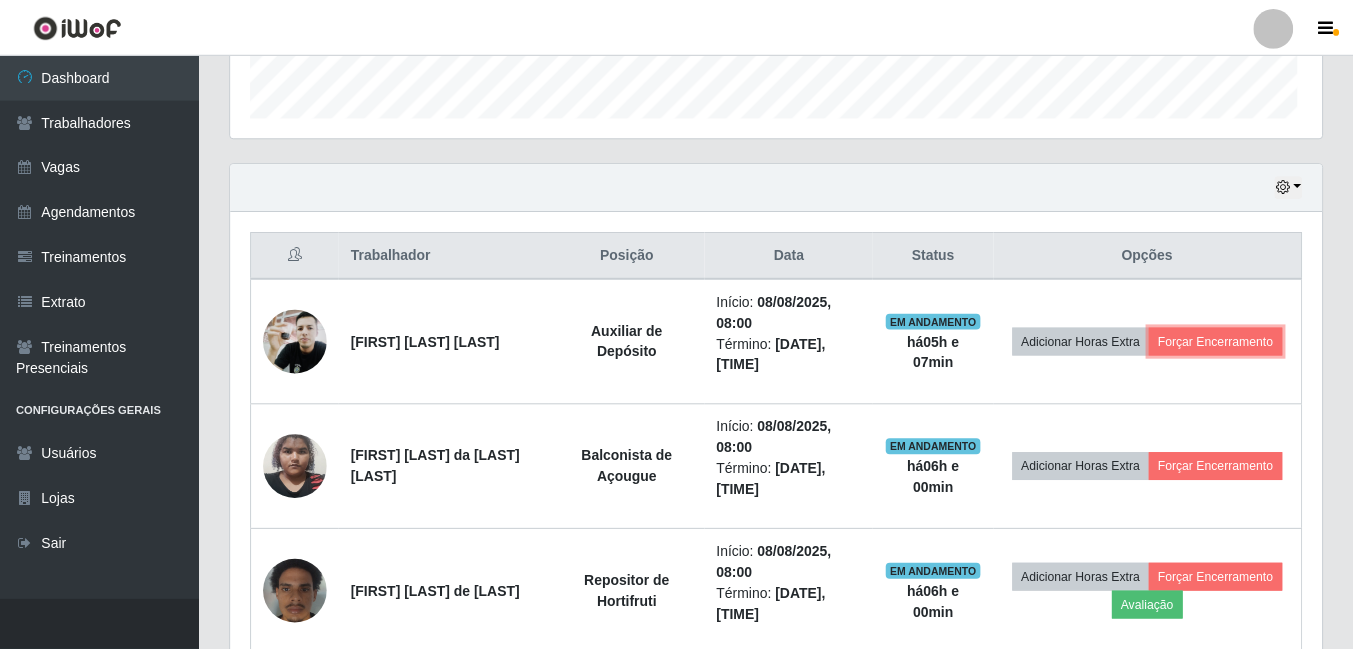 scroll, scrollTop: 999585, scrollLeft: 998909, axis: both 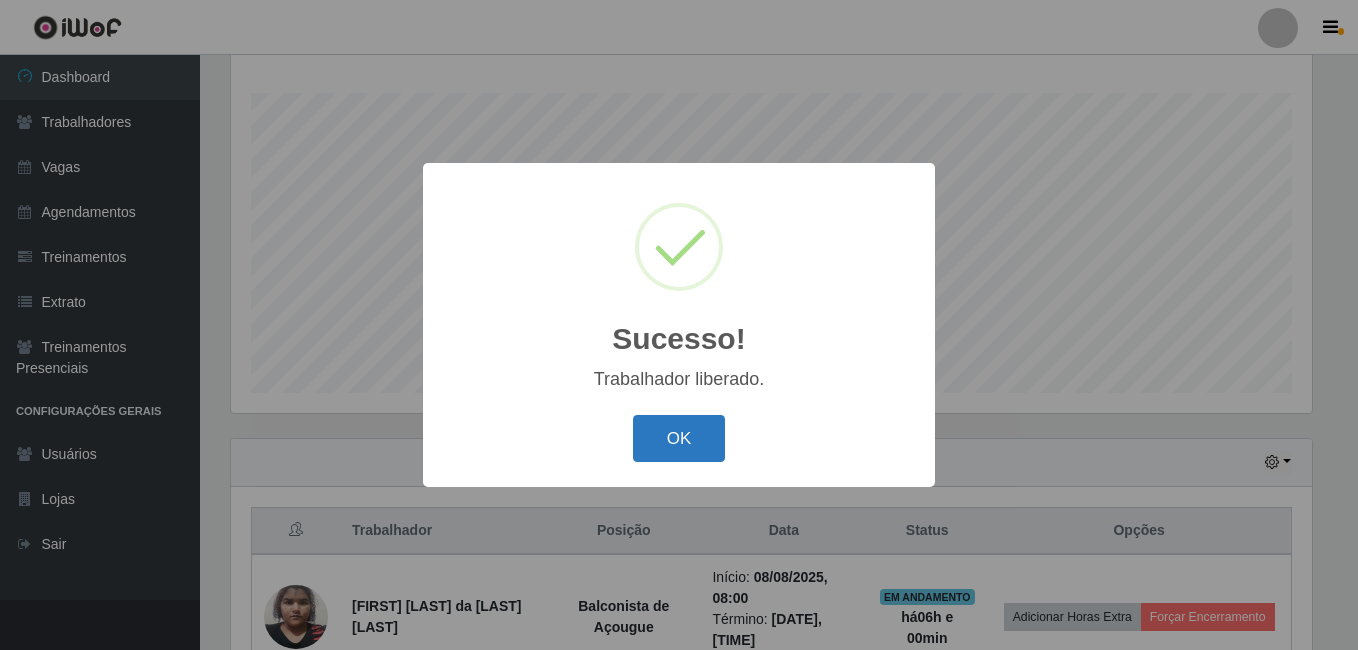 click on "OK" at bounding box center [679, 438] 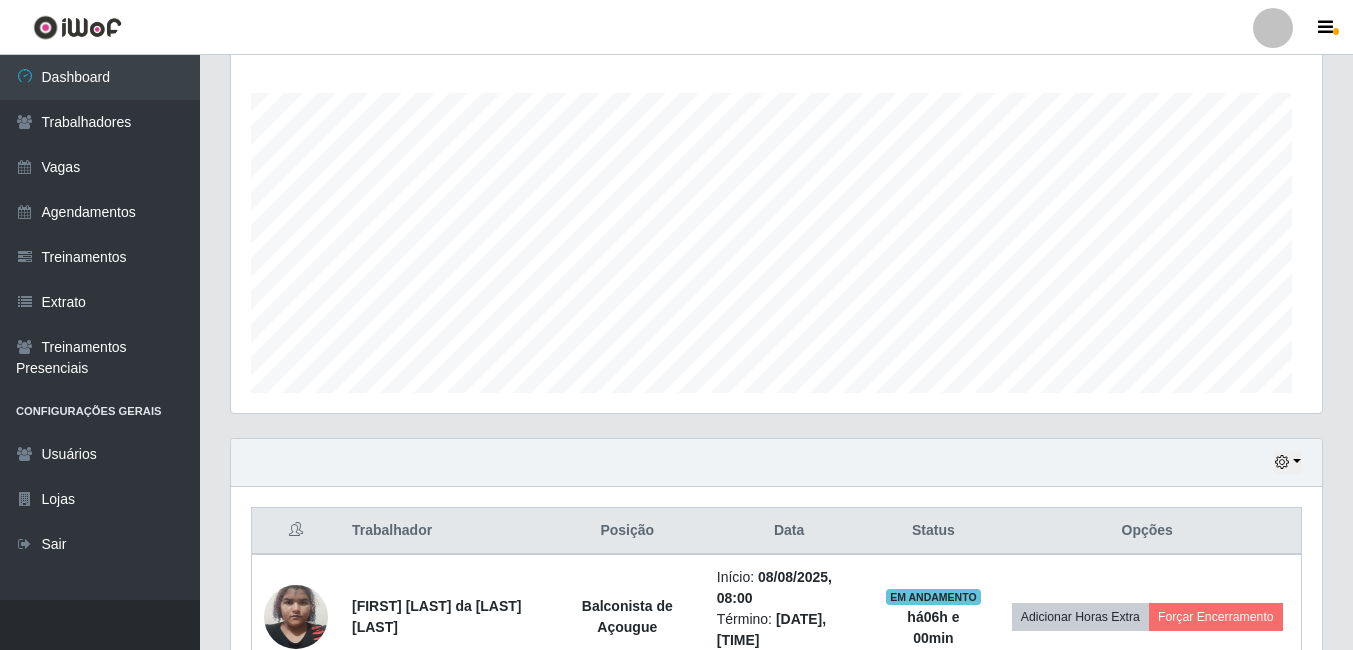 scroll, scrollTop: 999585, scrollLeft: 998909, axis: both 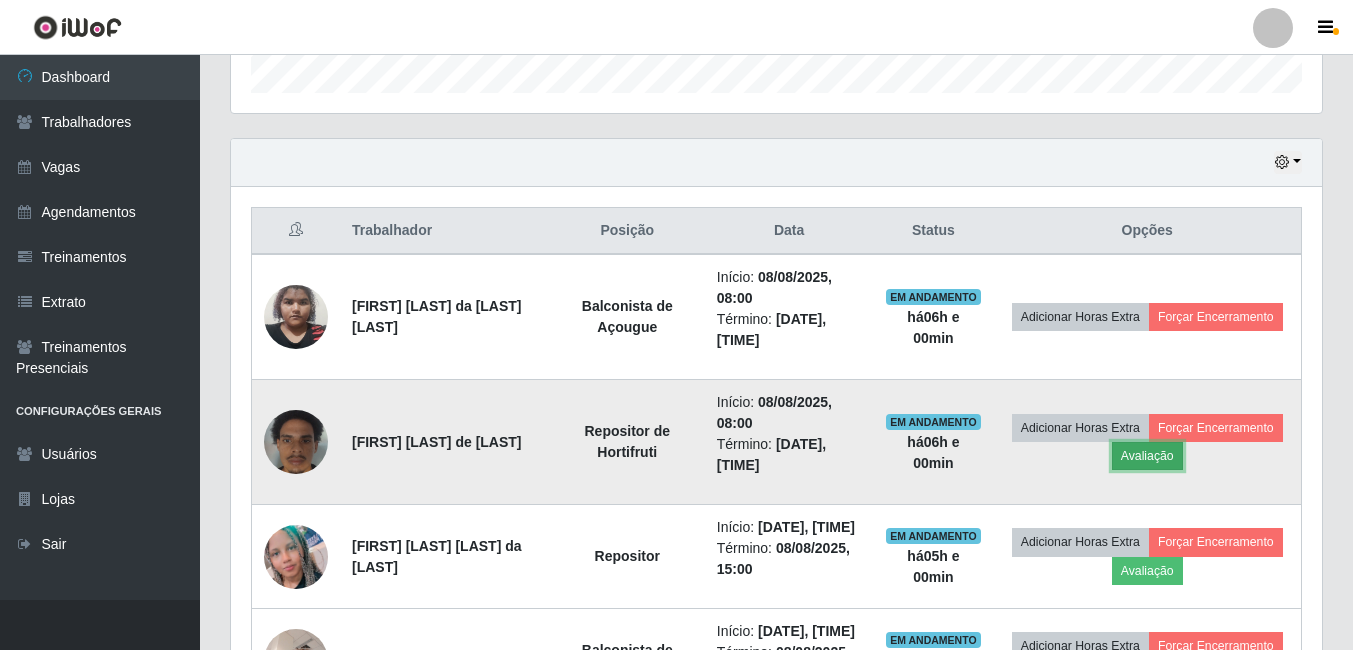 click on "Avaliação" at bounding box center (1147, 456) 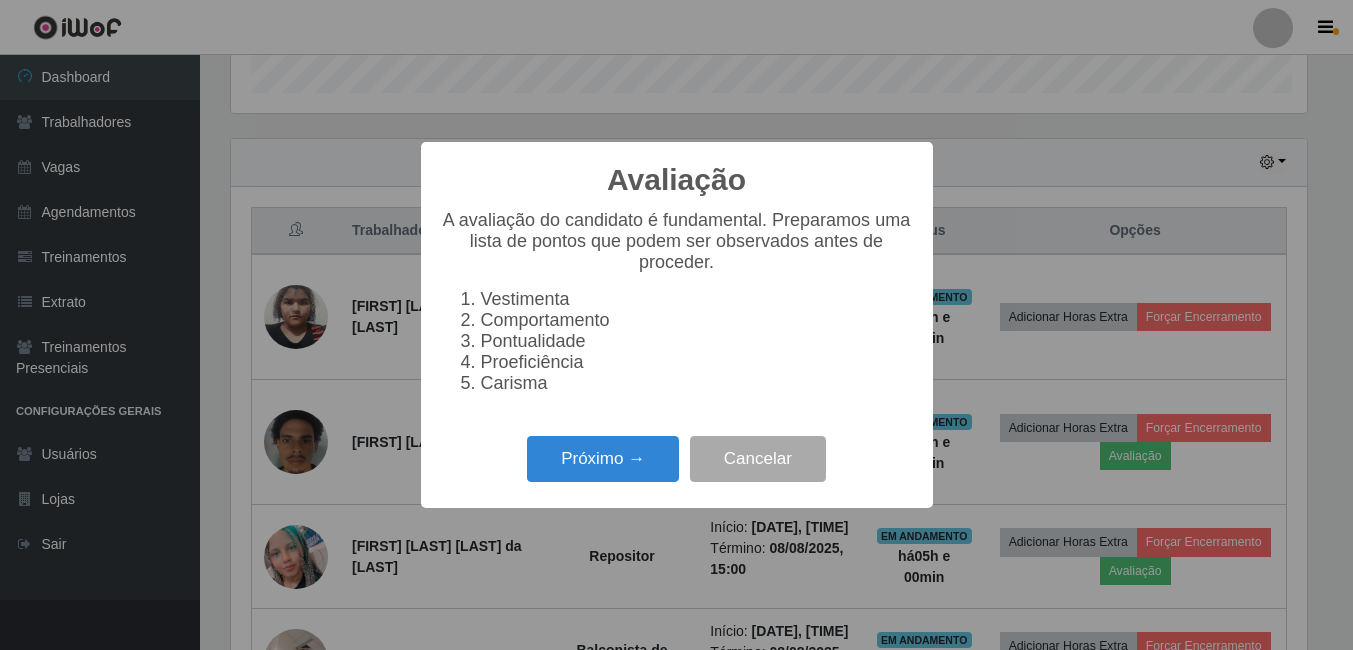 scroll, scrollTop: 999585, scrollLeft: 998919, axis: both 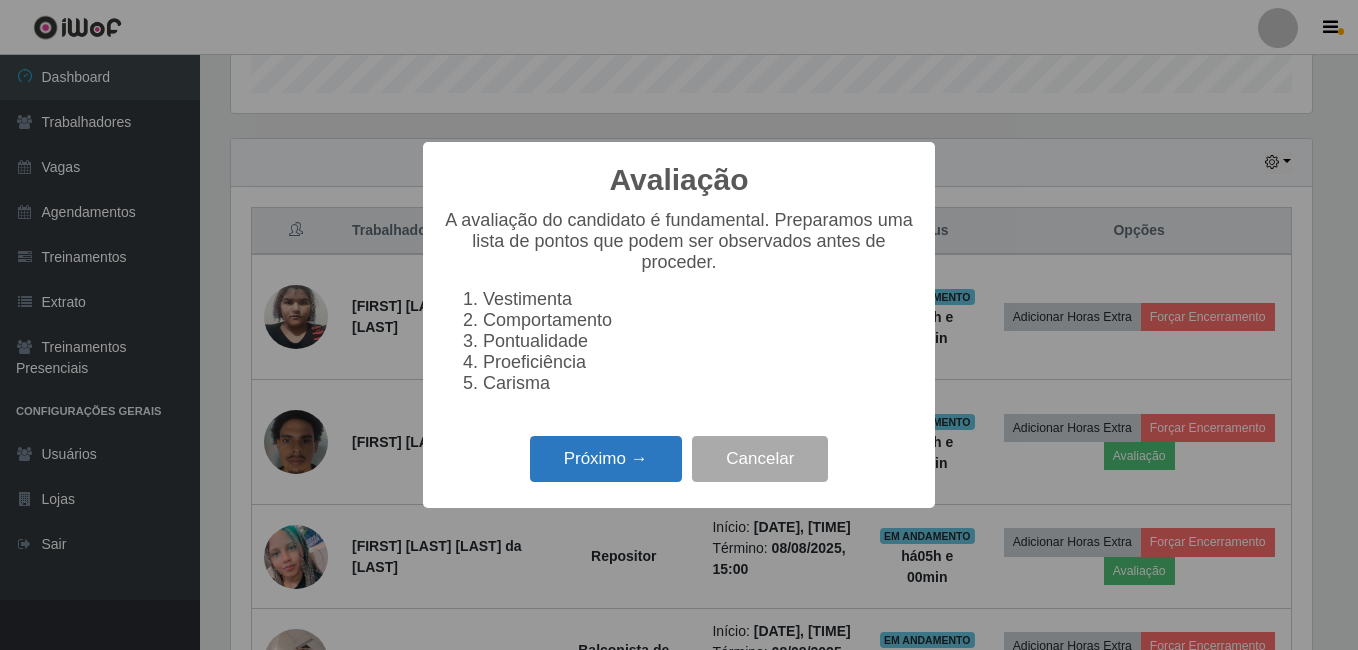 click on "Próximo →" at bounding box center [606, 459] 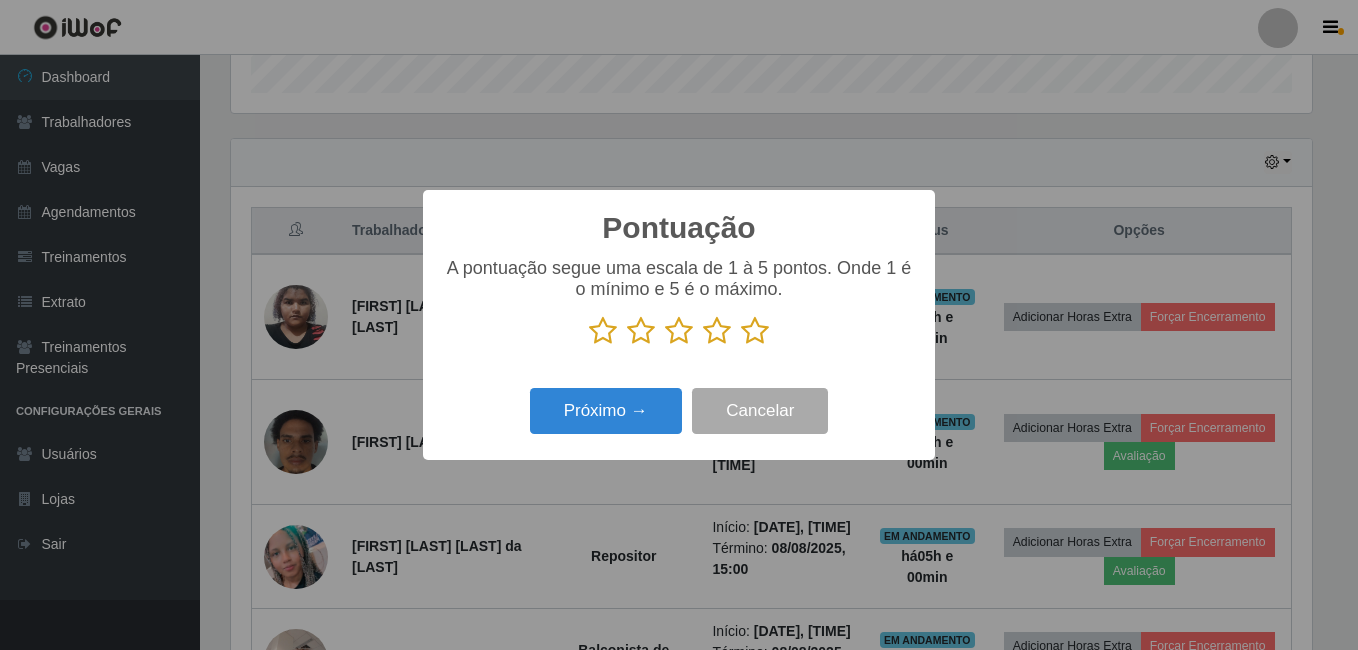 scroll, scrollTop: 999585, scrollLeft: 998919, axis: both 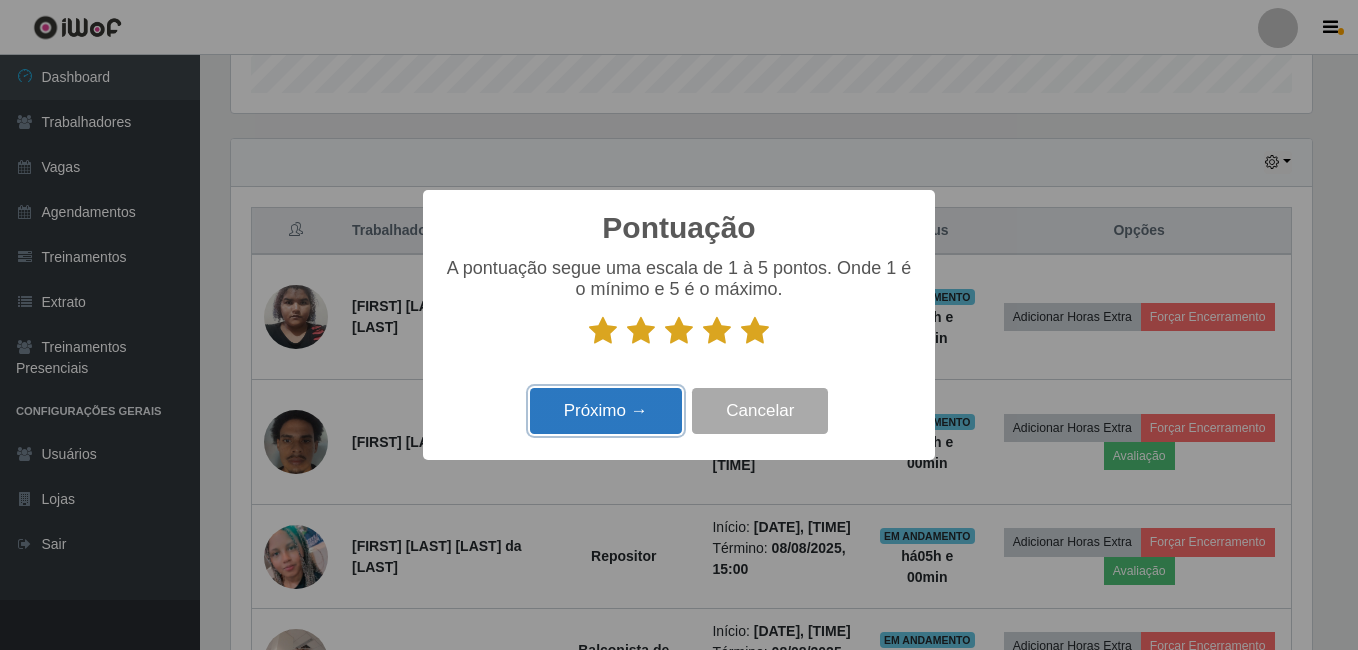 click on "Próximo →" at bounding box center (606, 411) 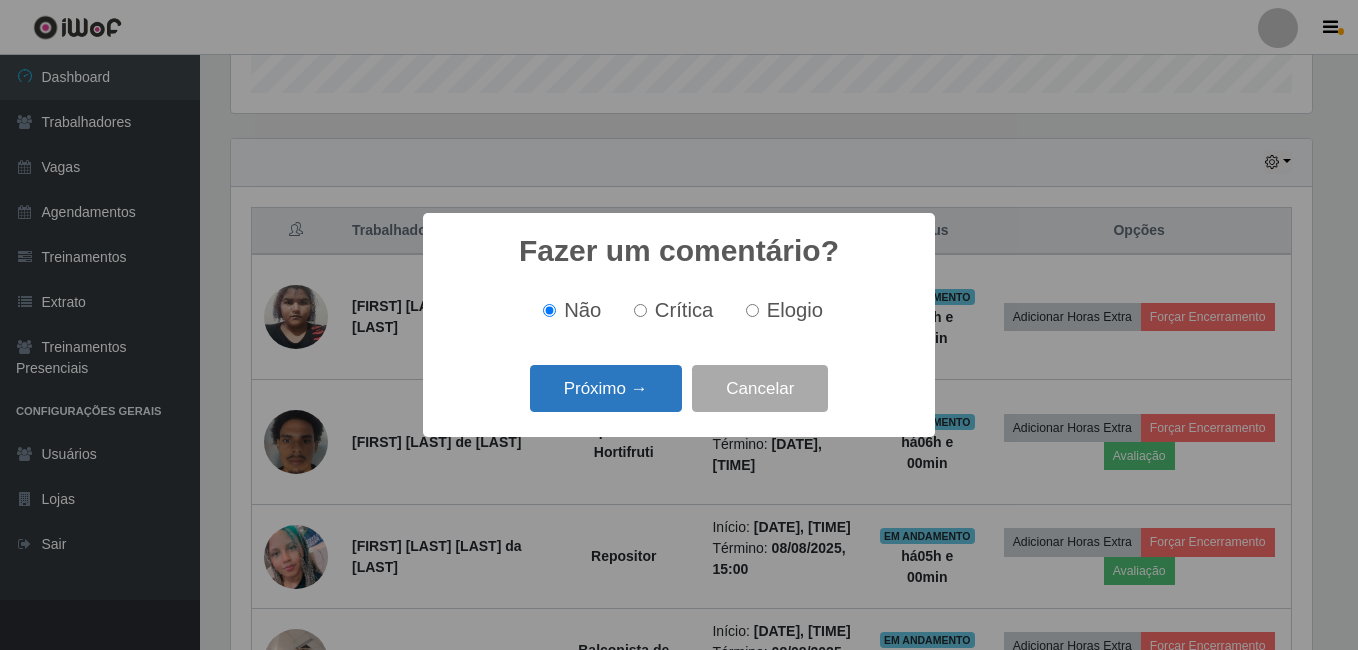 click on "Próximo →" at bounding box center (606, 388) 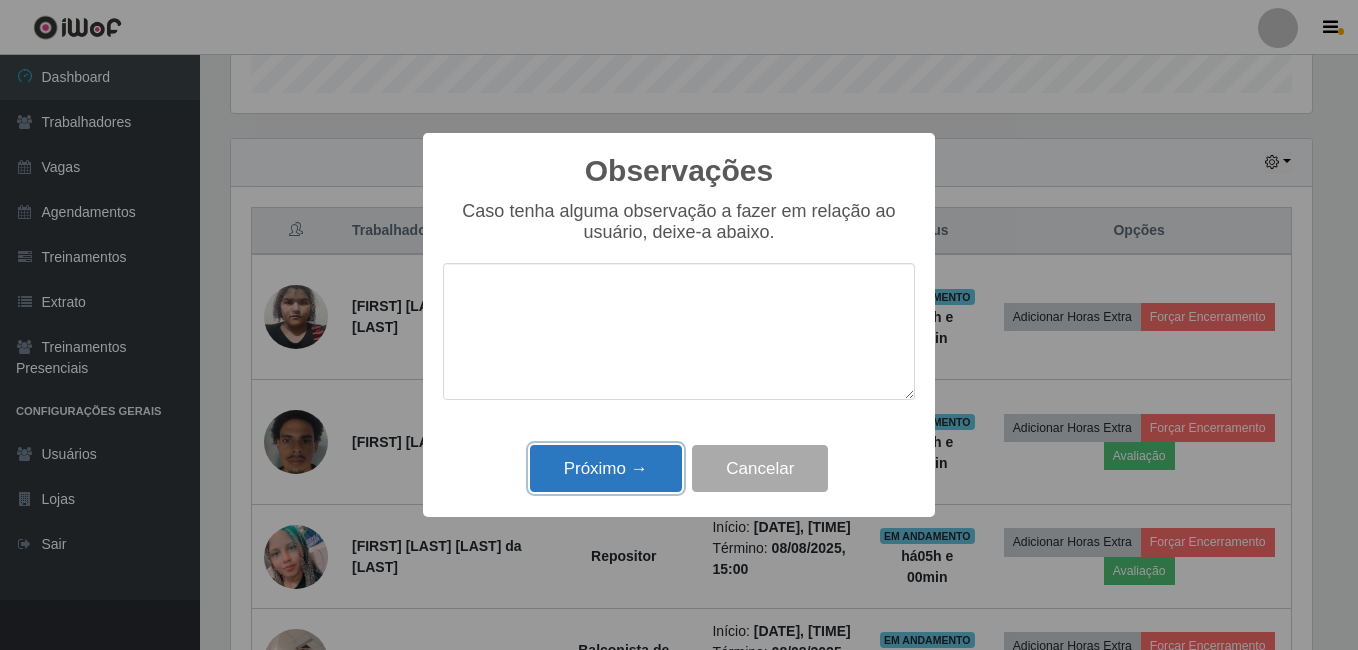 click on "Próximo →" at bounding box center [606, 468] 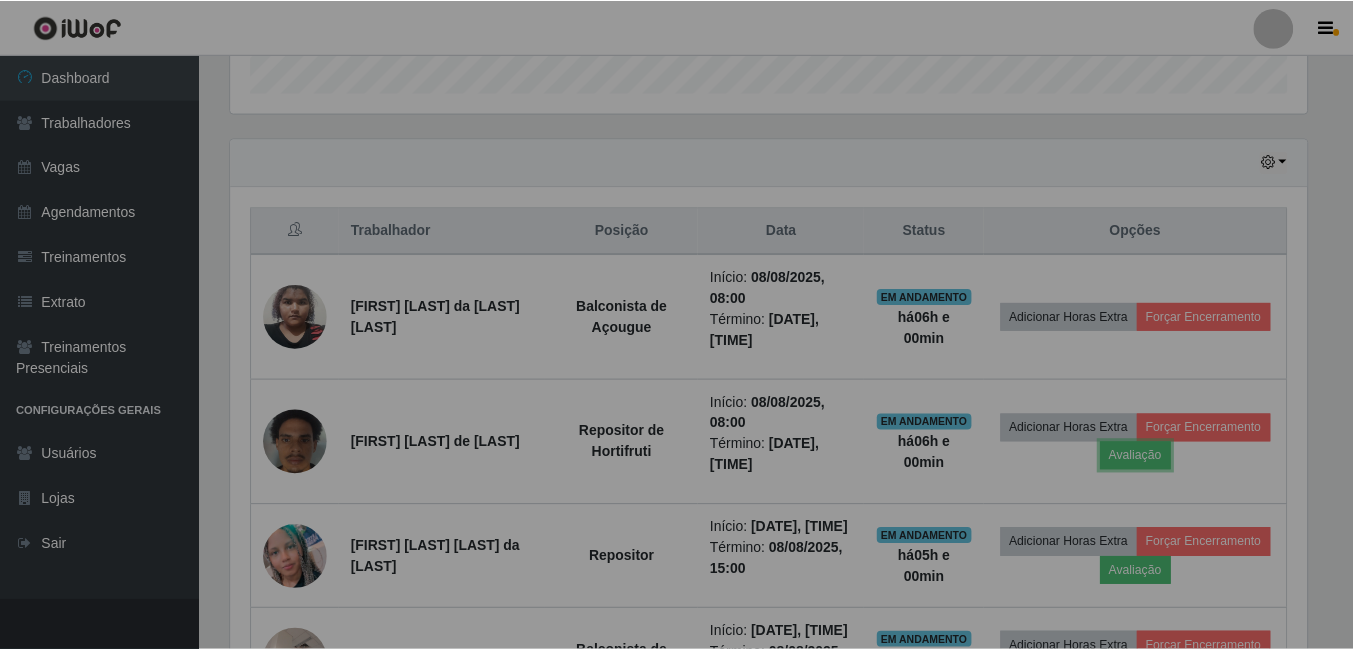 scroll, scrollTop: 999585, scrollLeft: 998909, axis: both 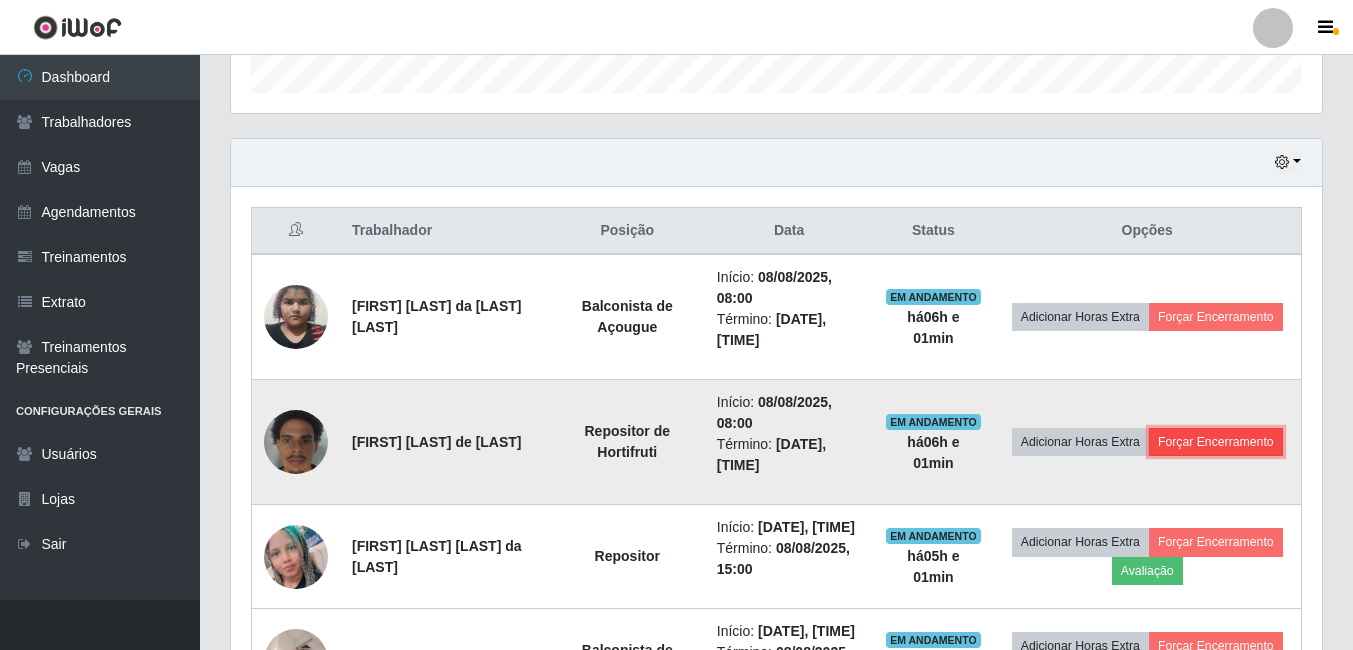 click on "Forçar Encerramento" at bounding box center [1216, 442] 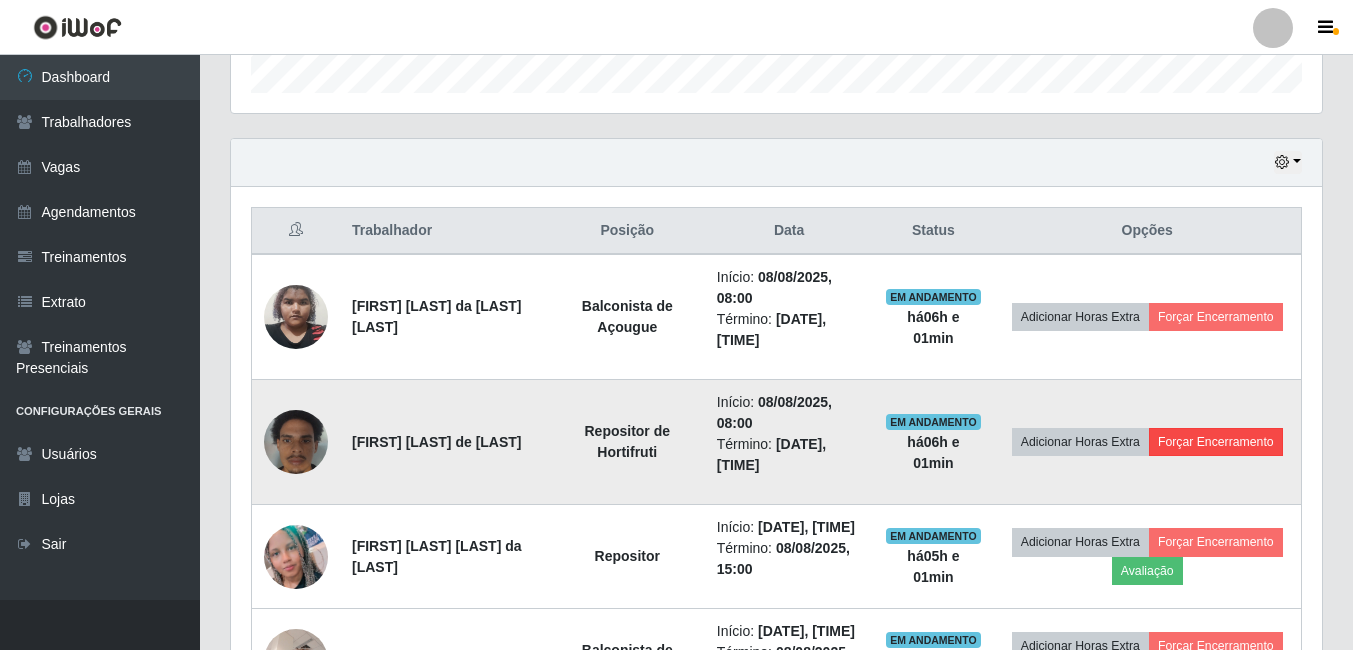 scroll, scrollTop: 999585, scrollLeft: 998919, axis: both 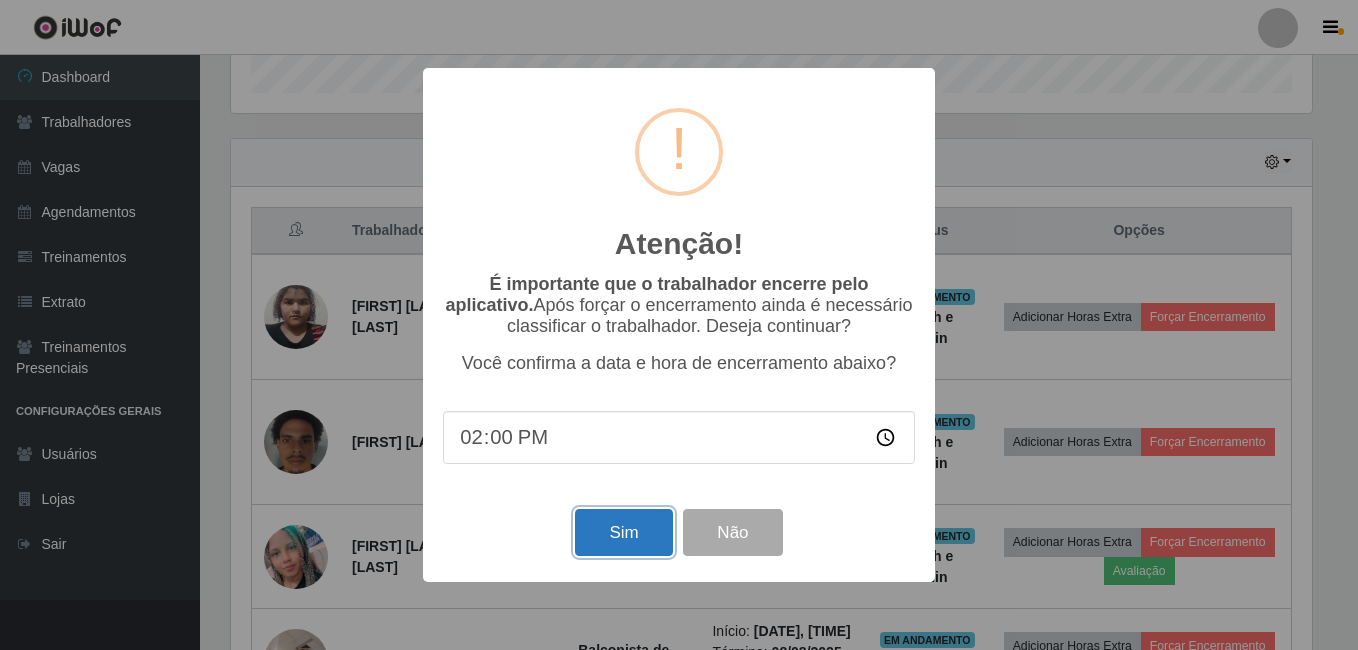 click on "Sim" at bounding box center [623, 532] 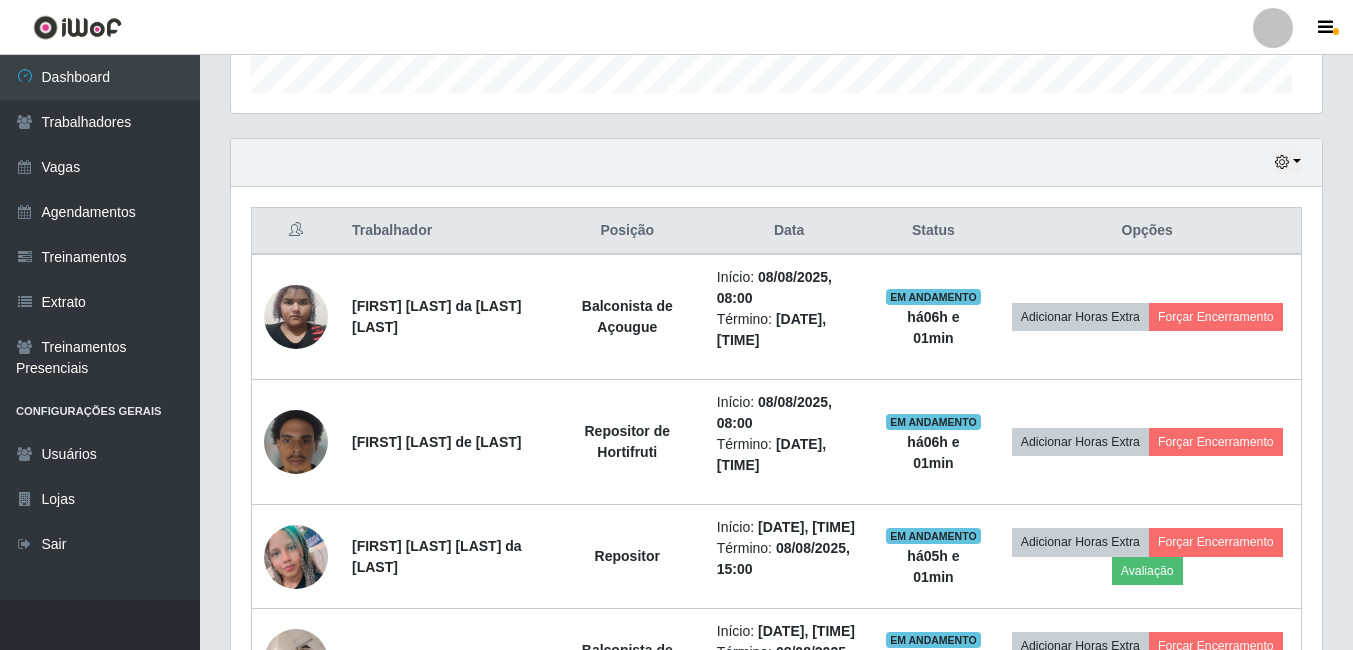 scroll 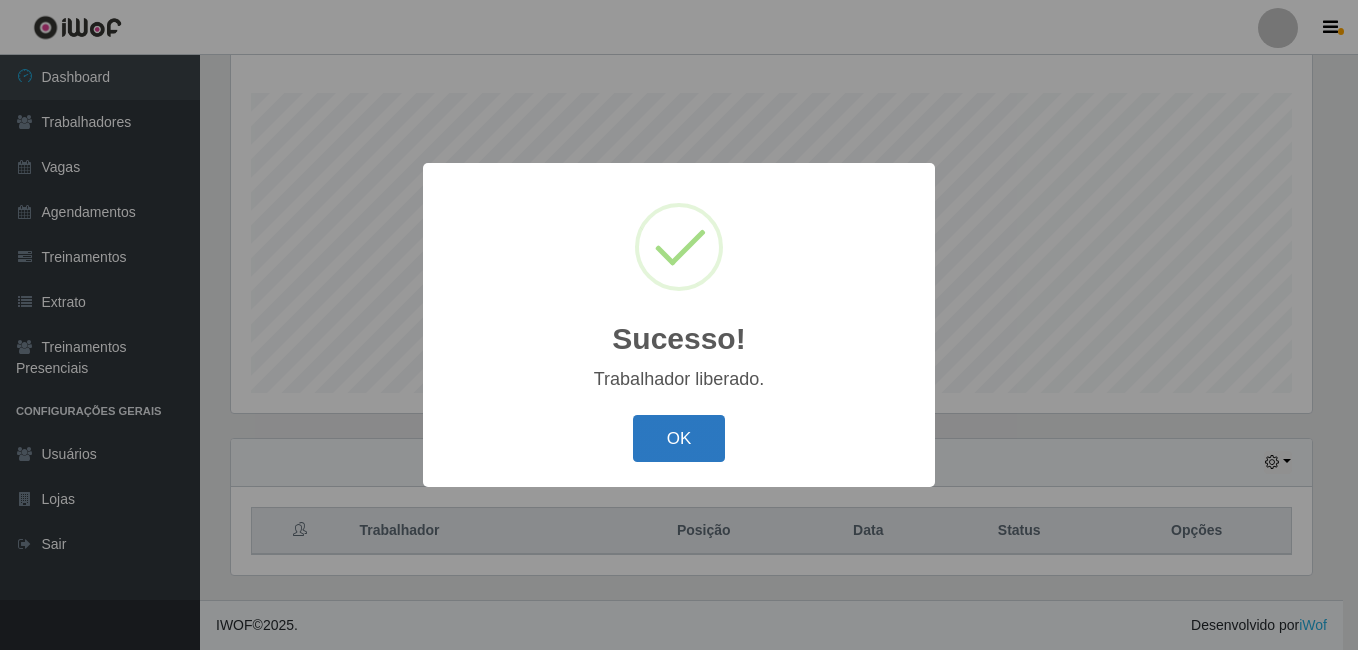 click on "OK" at bounding box center [679, 438] 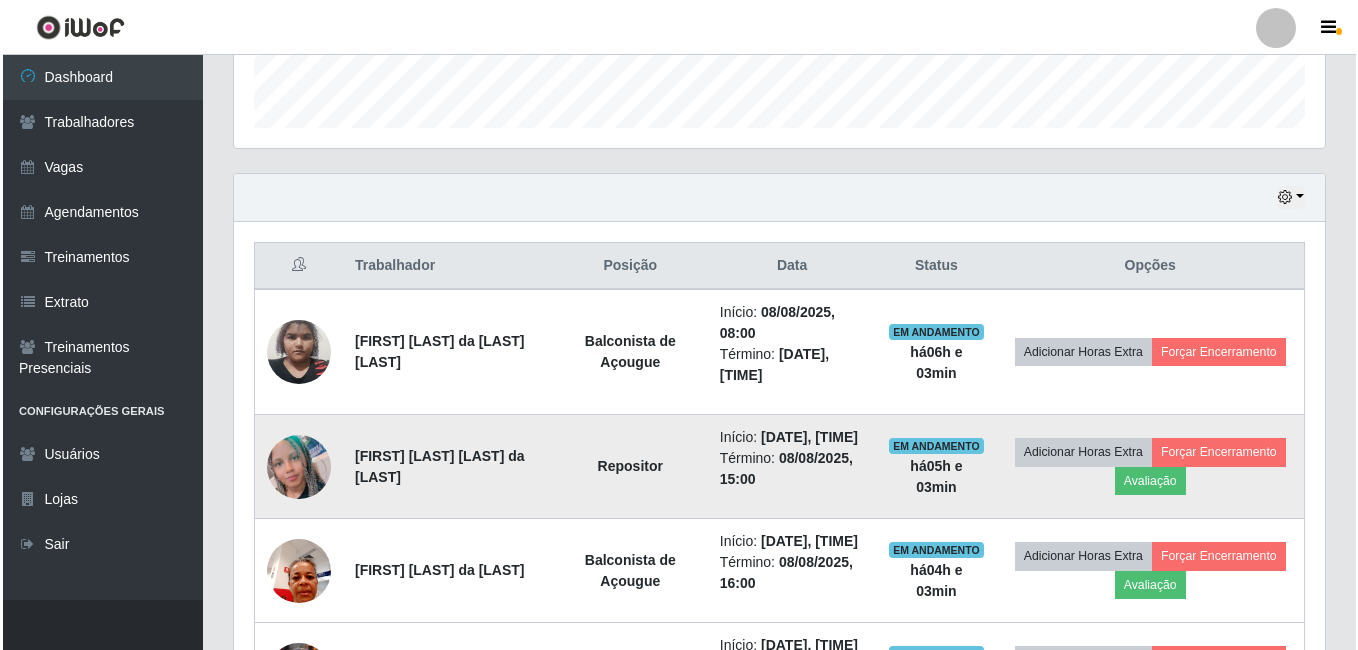 scroll, scrollTop: 622, scrollLeft: 0, axis: vertical 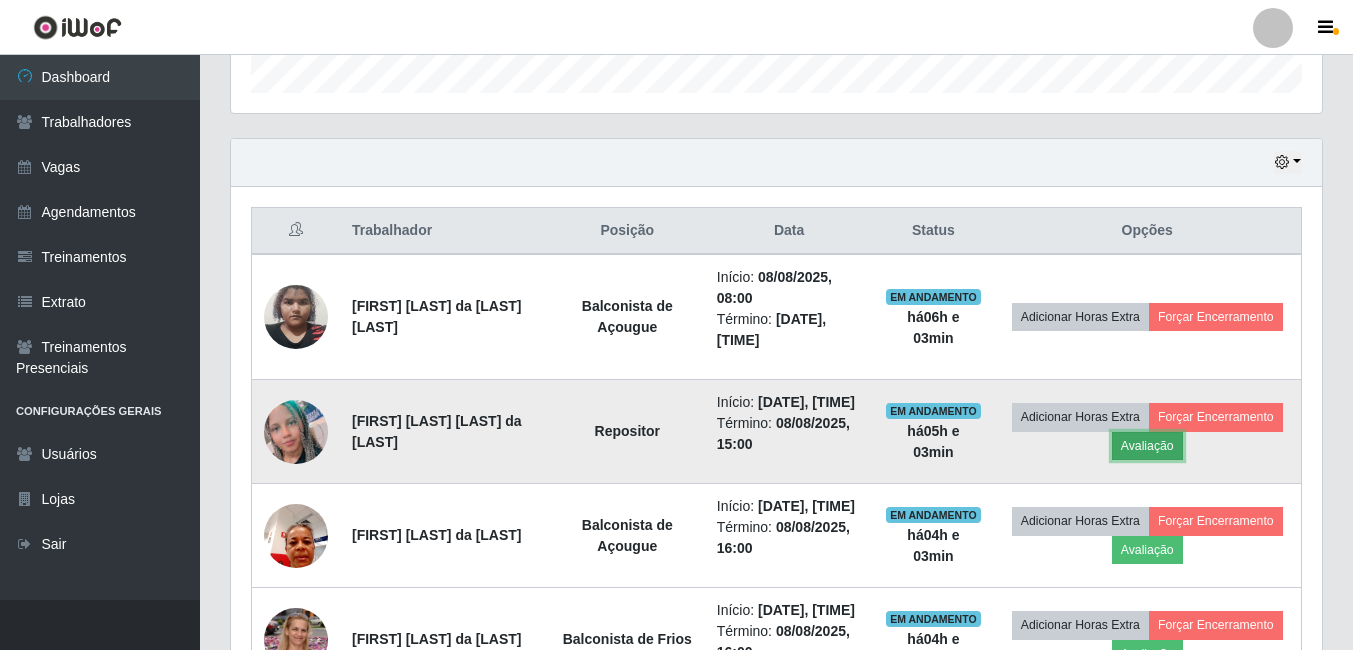 click on "Avaliação" at bounding box center (1147, 446) 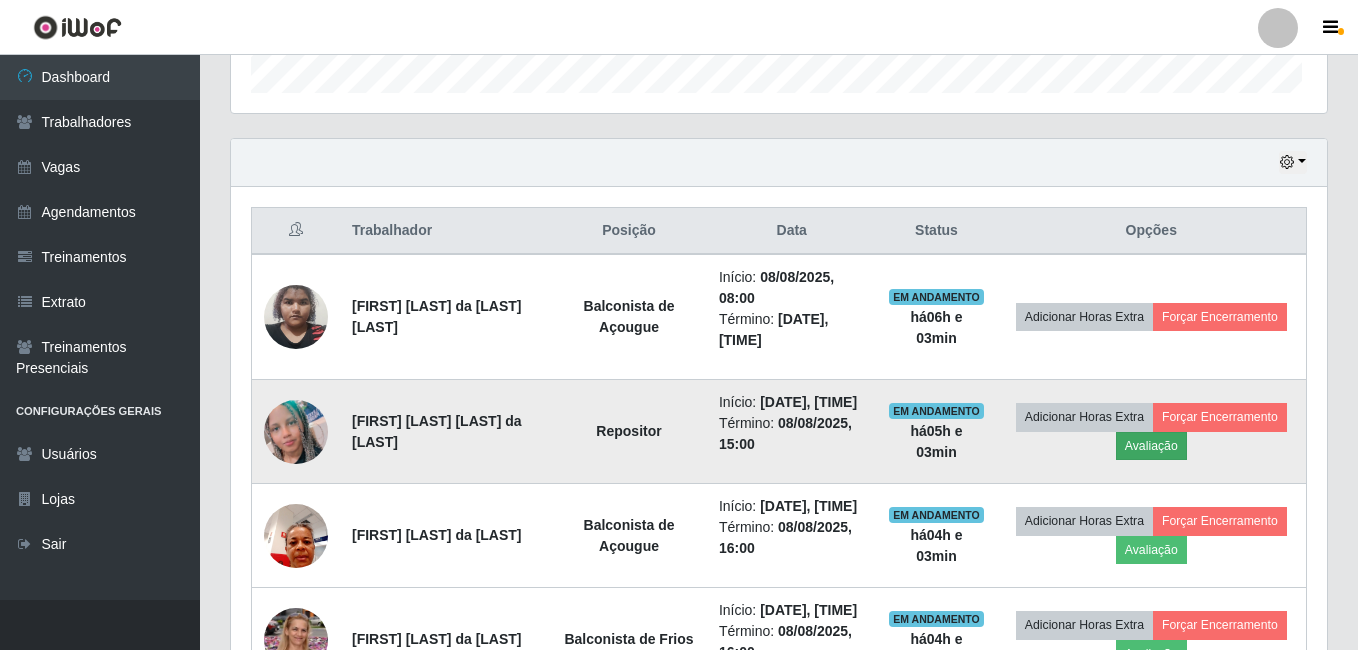 scroll, scrollTop: 999585, scrollLeft: 998919, axis: both 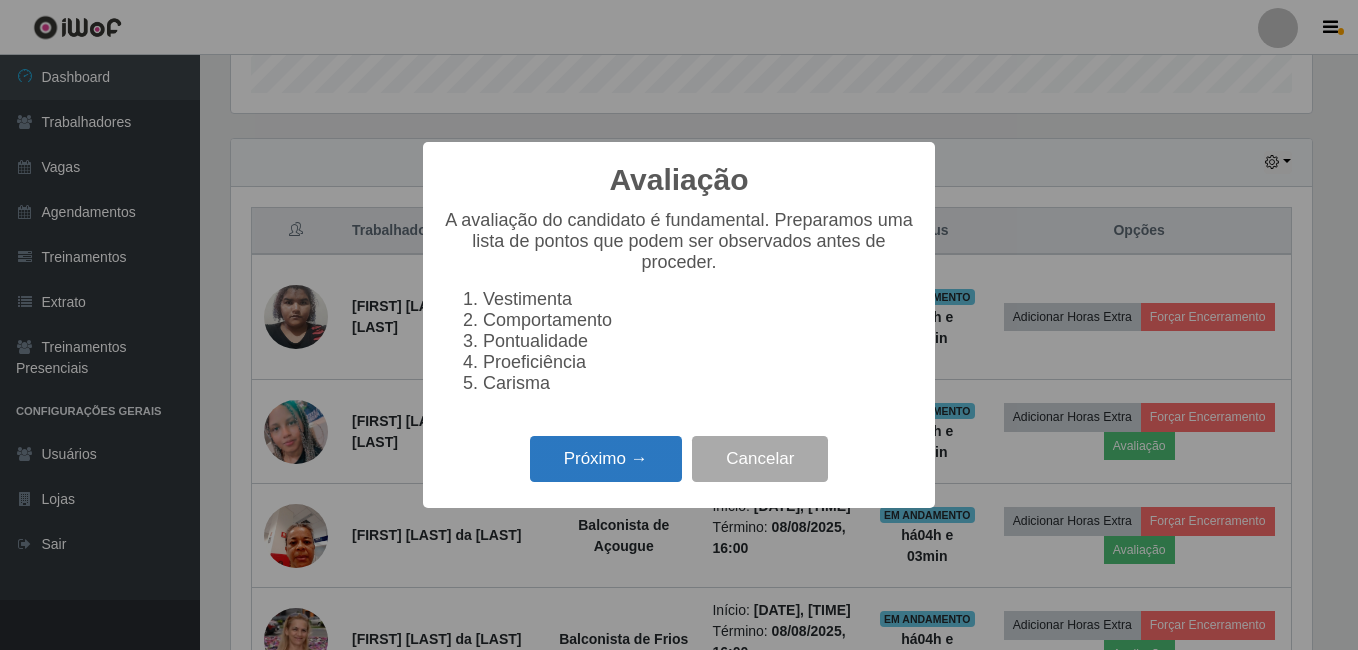click on "Próximo →" at bounding box center (606, 459) 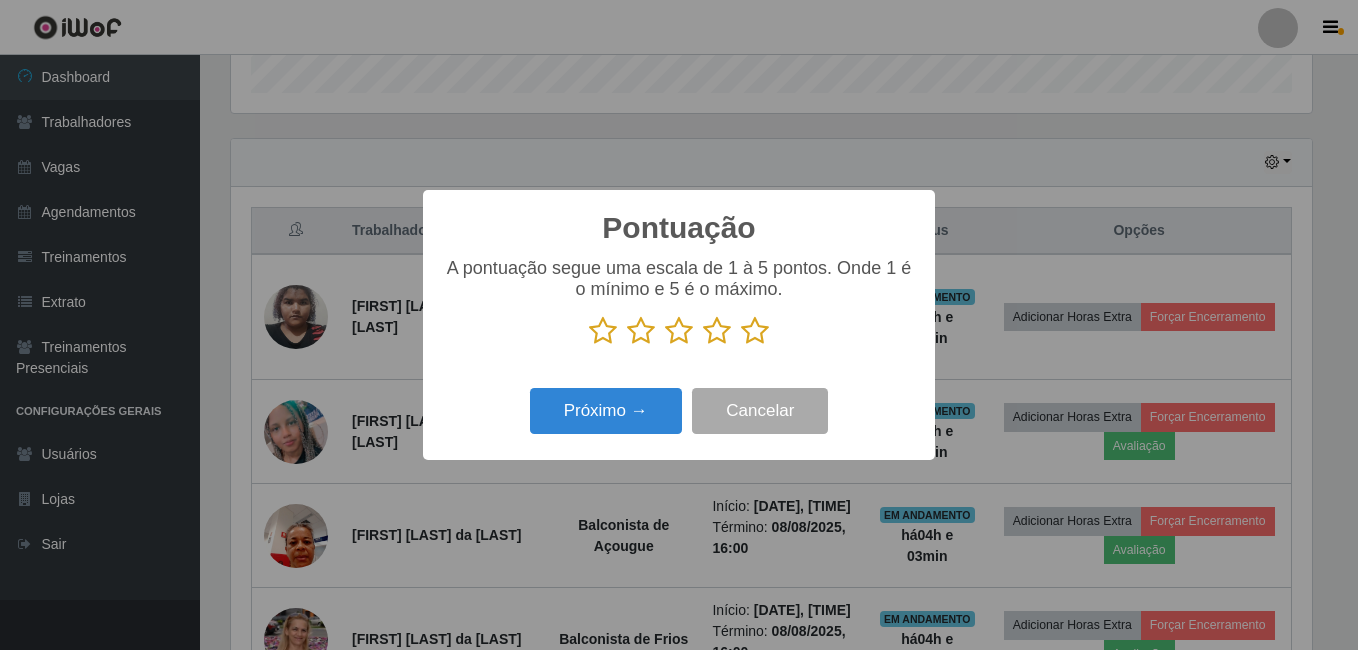 drag, startPoint x: 755, startPoint y: 344, endPoint x: 738, endPoint y: 345, distance: 17.029387 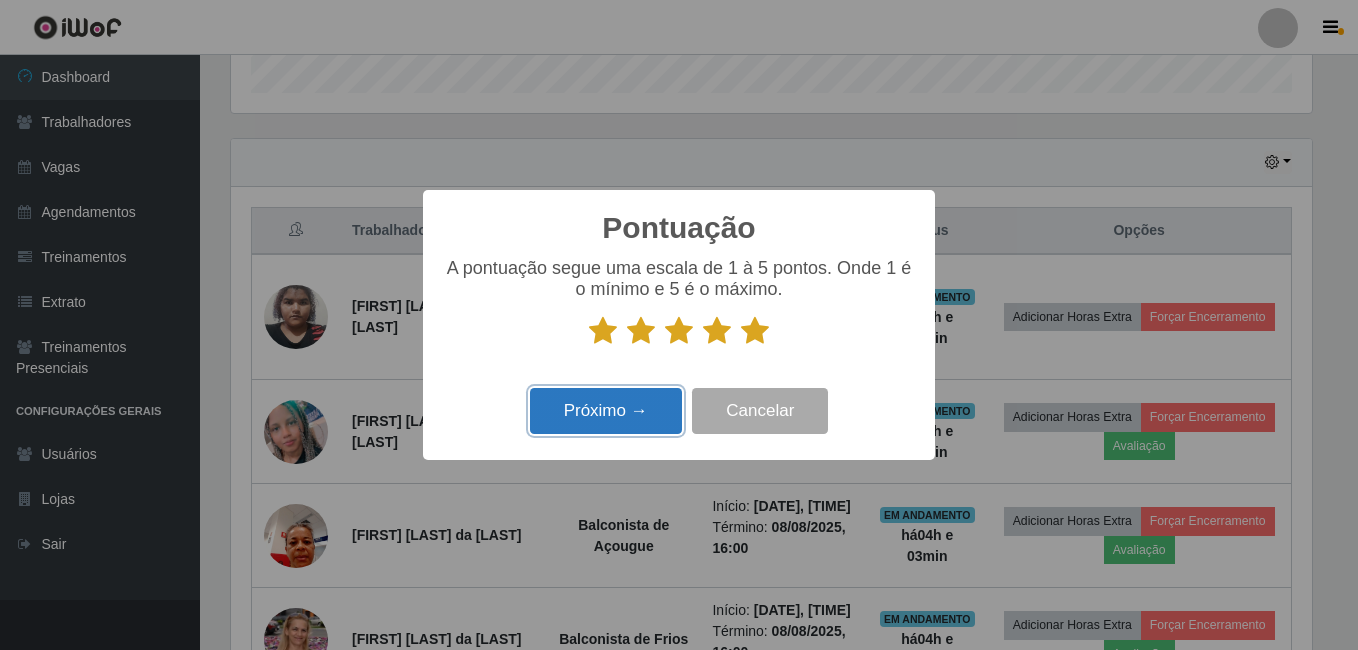 click on "Próximo →" at bounding box center [606, 411] 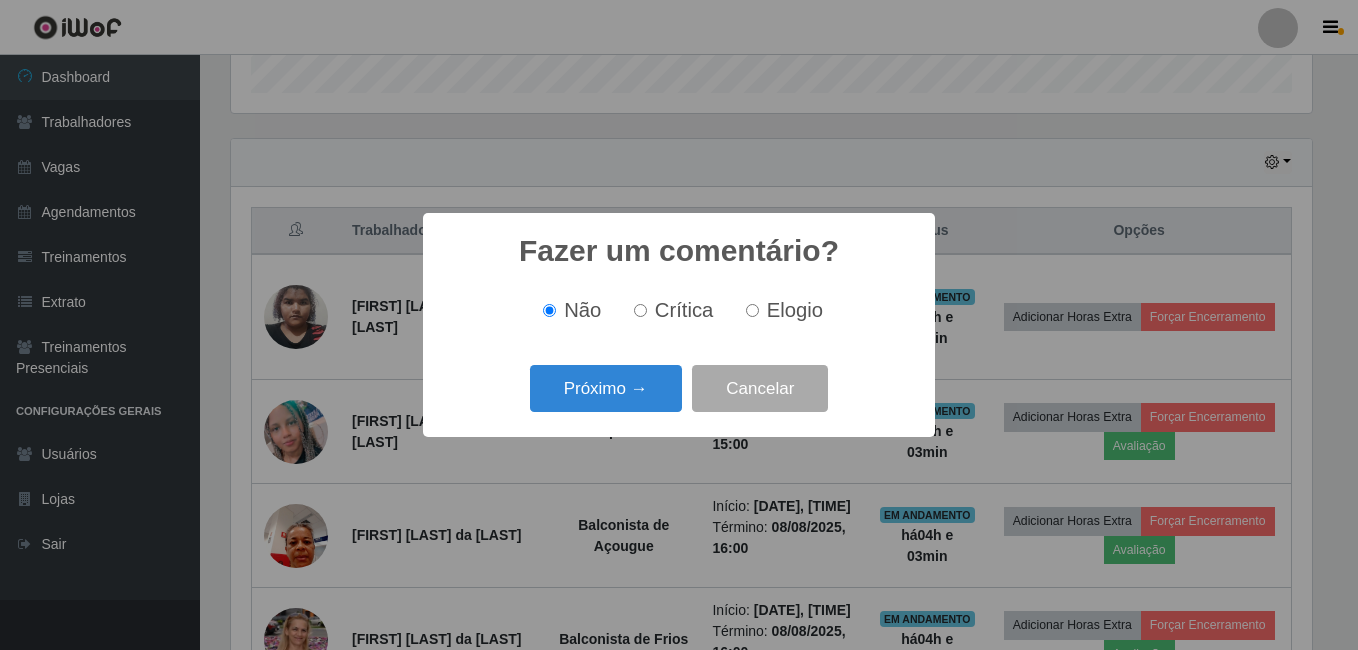 click on "Próximo →" at bounding box center (606, 388) 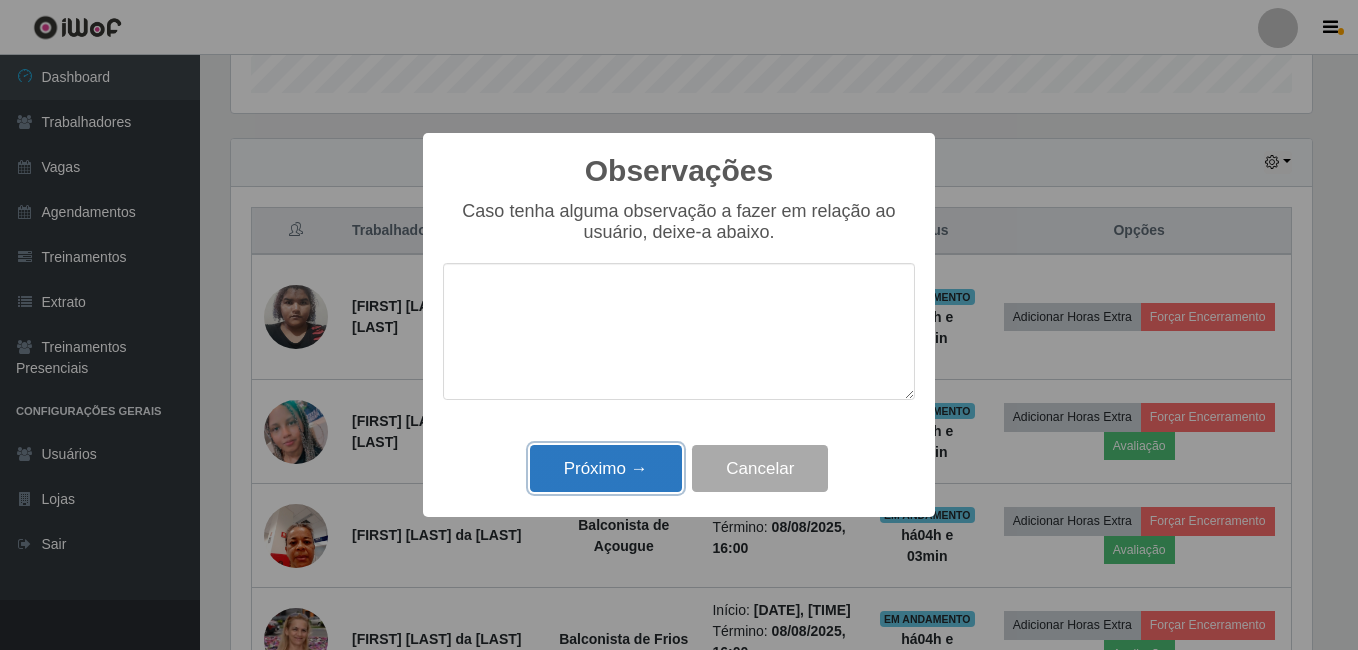 click on "Próximo →" at bounding box center [606, 468] 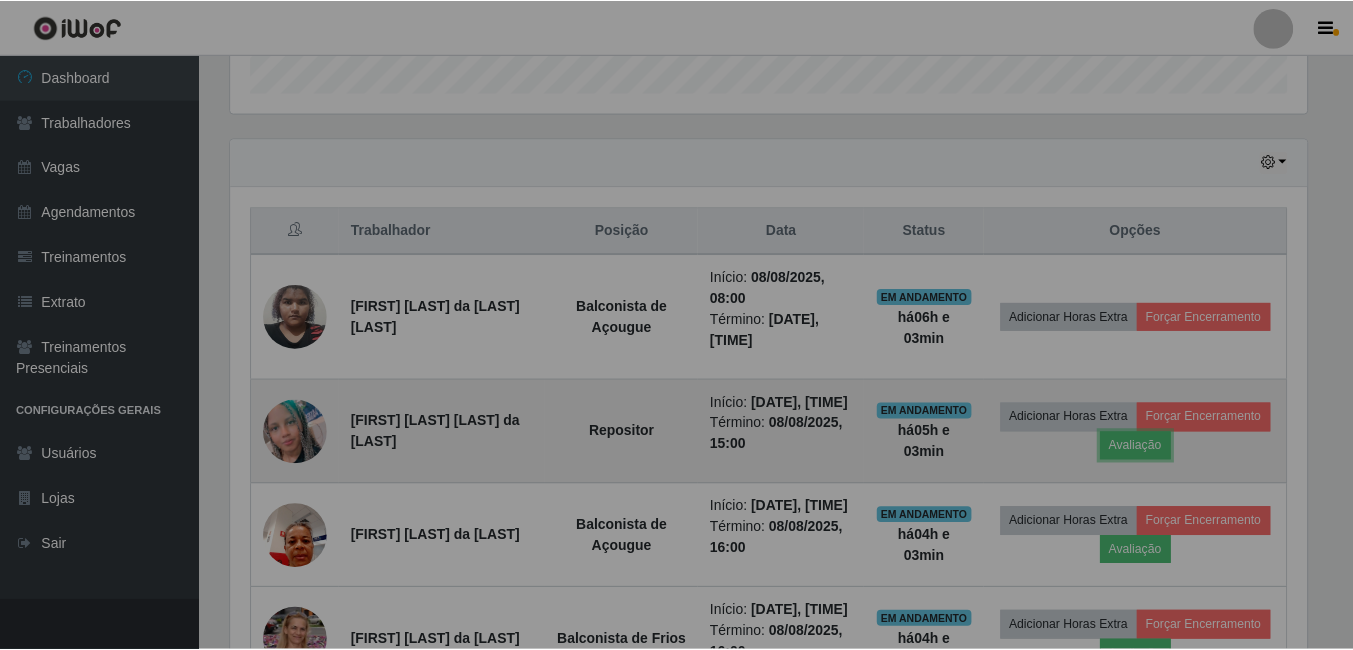 scroll, scrollTop: 999585, scrollLeft: 998909, axis: both 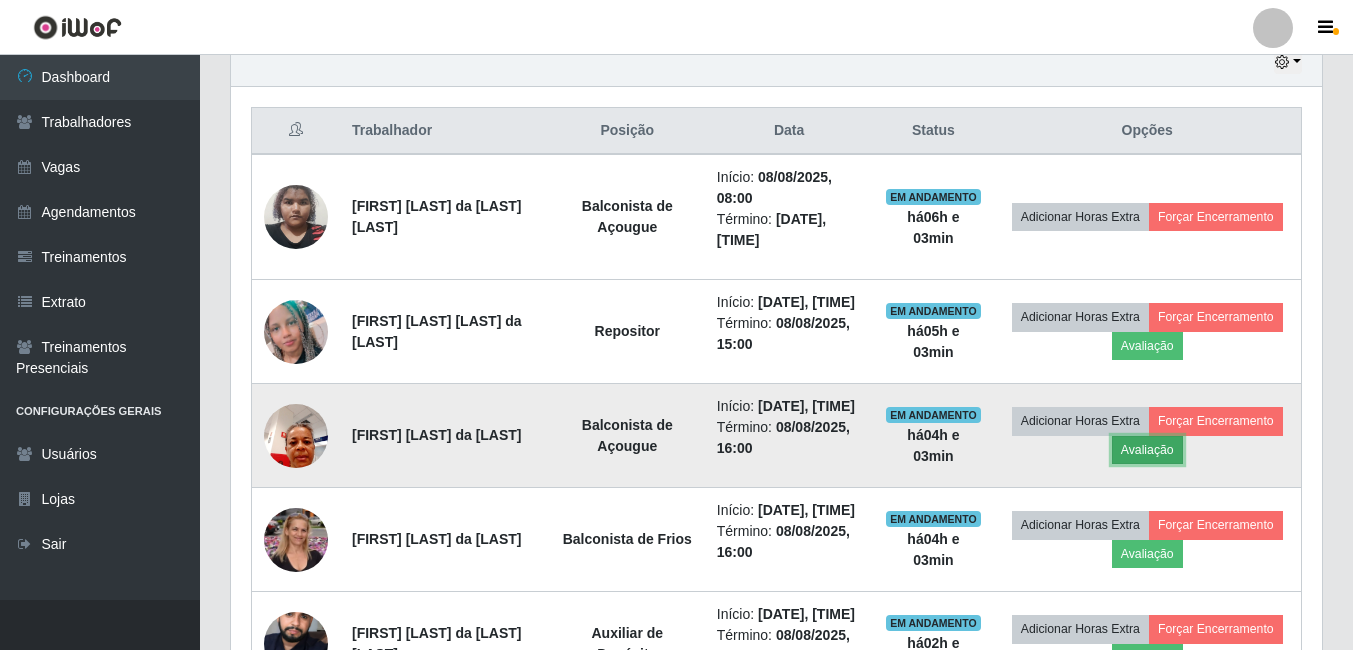 click on "Avaliação" at bounding box center (1147, 450) 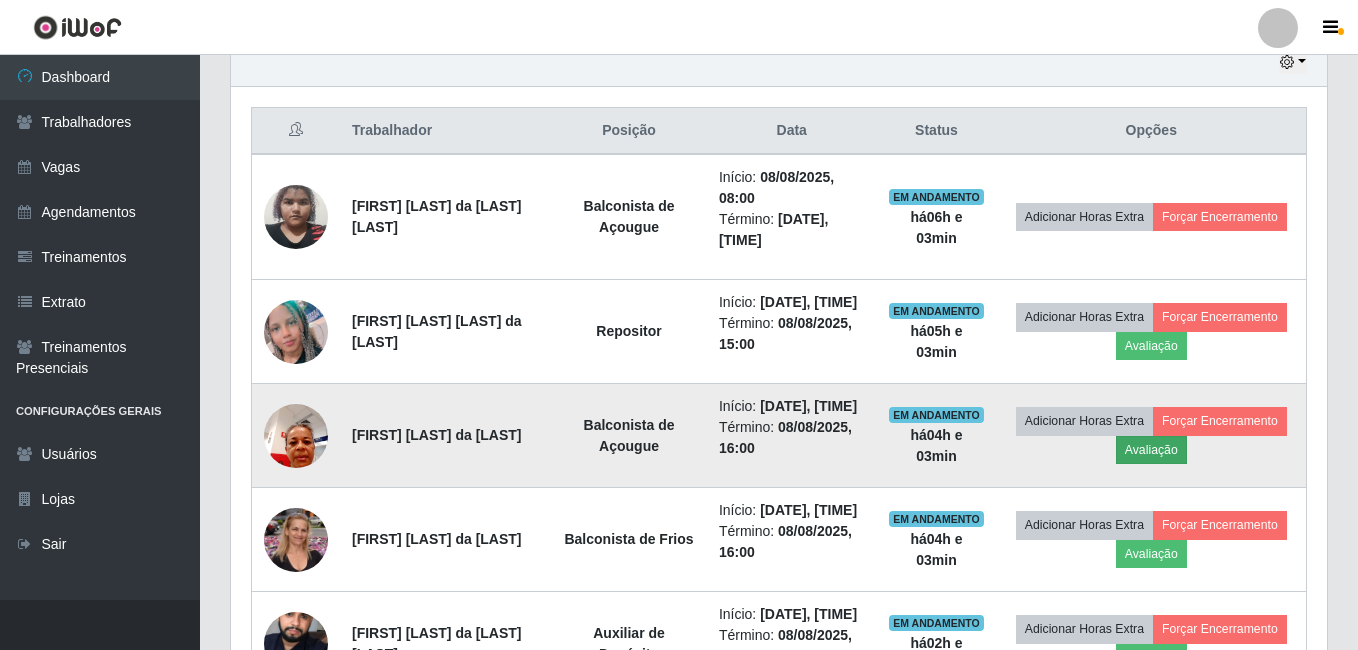 scroll, scrollTop: 999585, scrollLeft: 998919, axis: both 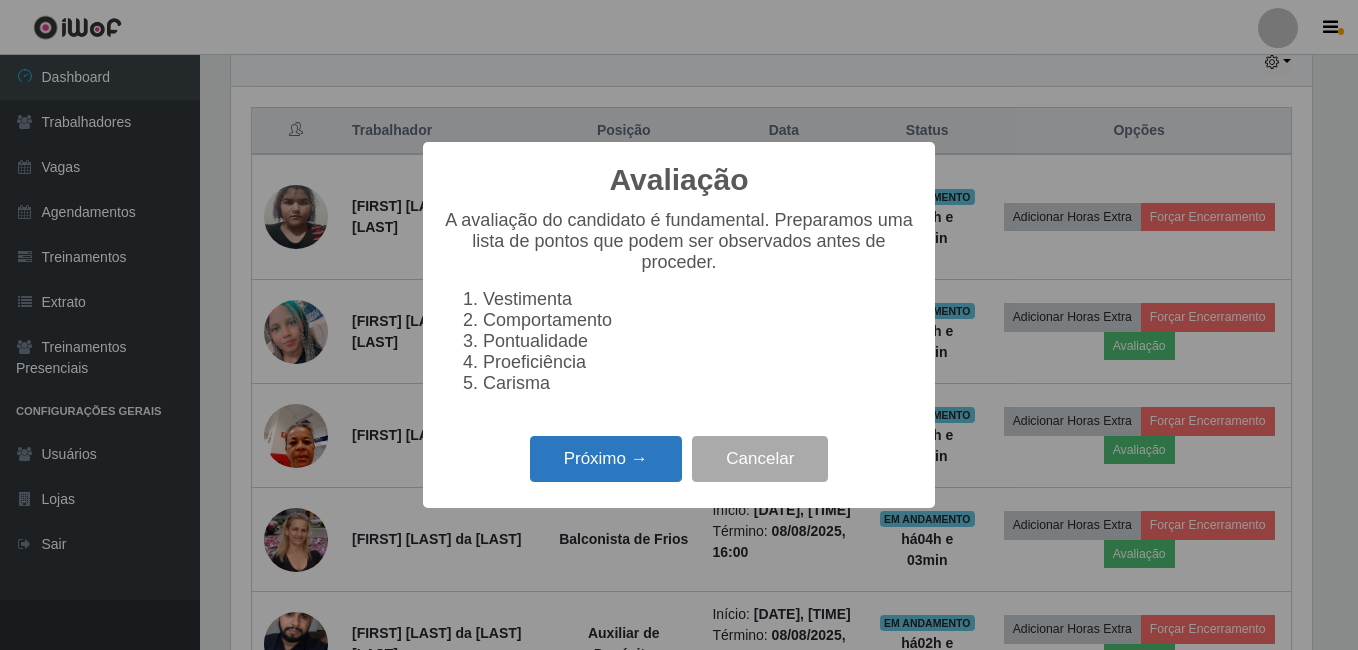 click on "Próximo →" at bounding box center (606, 459) 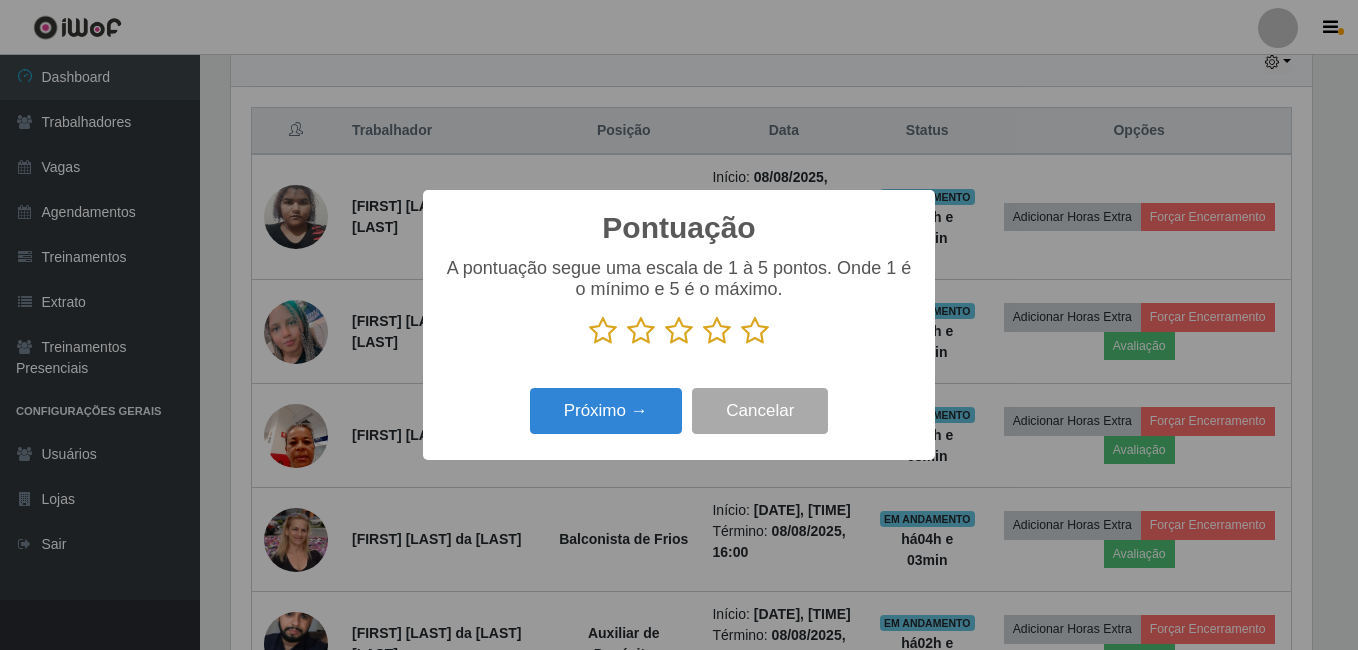 click at bounding box center (755, 331) 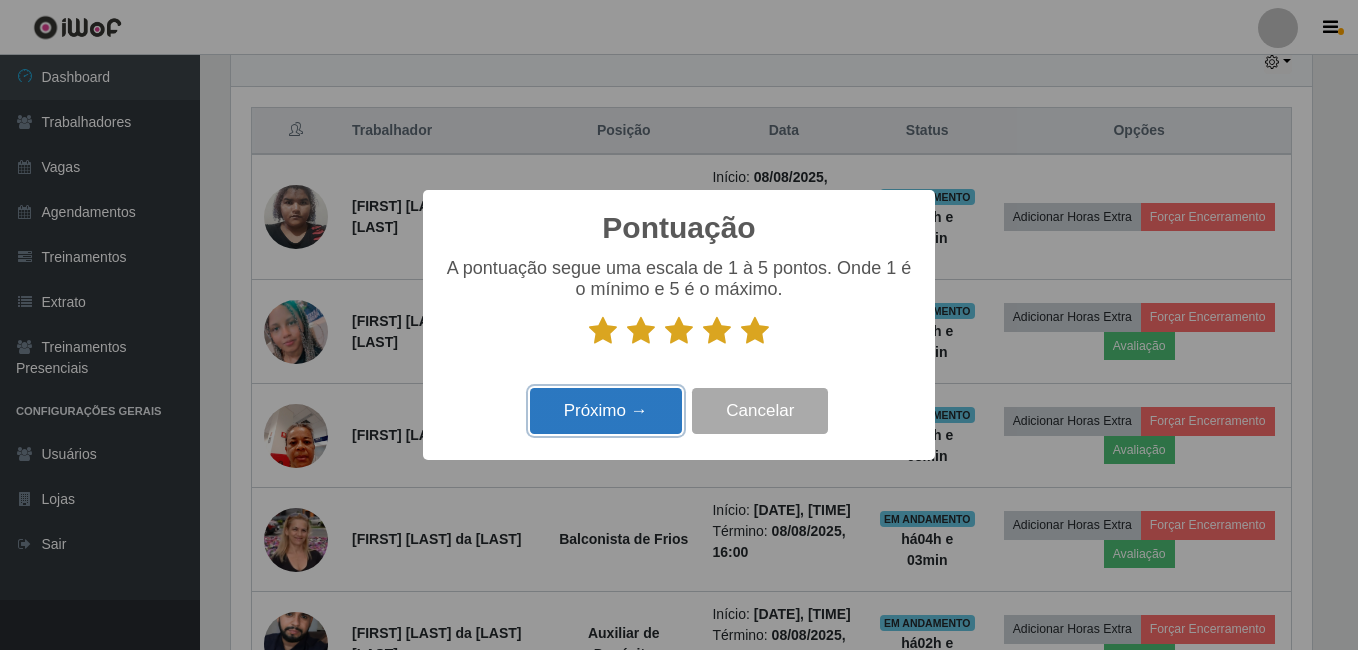 click on "Próximo →" at bounding box center (606, 411) 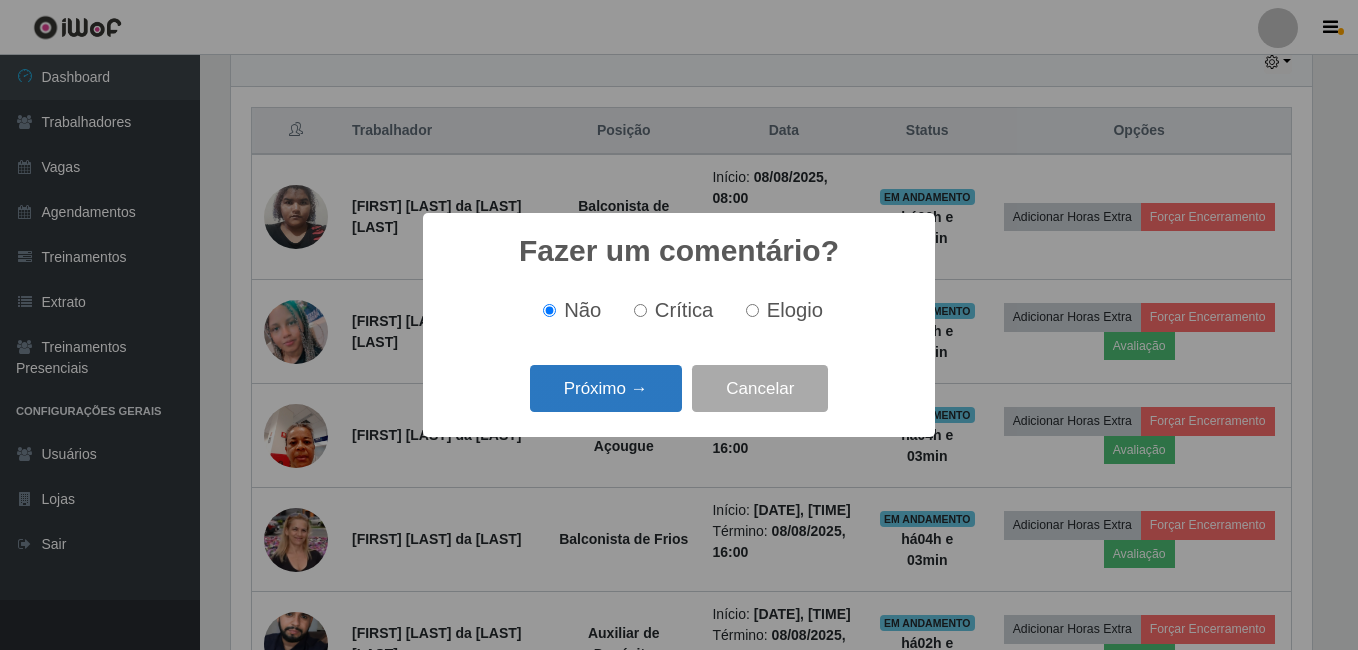click on "Próximo →" at bounding box center (606, 388) 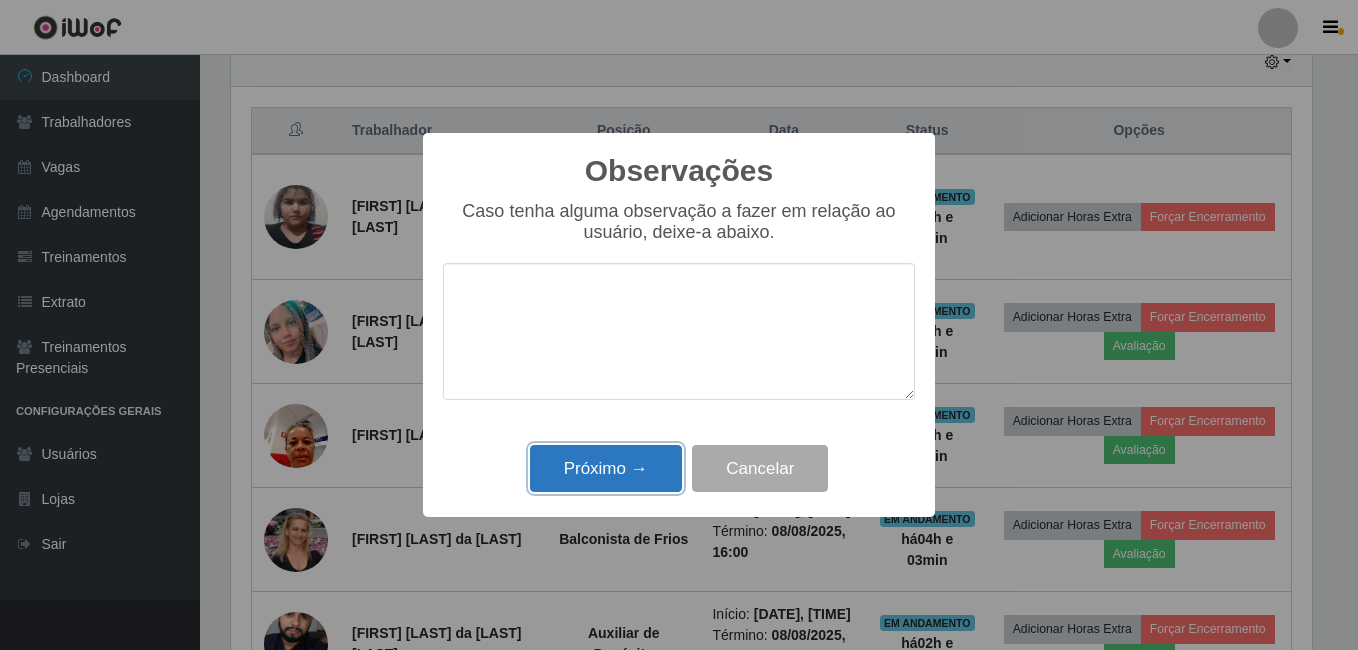 click on "Próximo →" at bounding box center [606, 468] 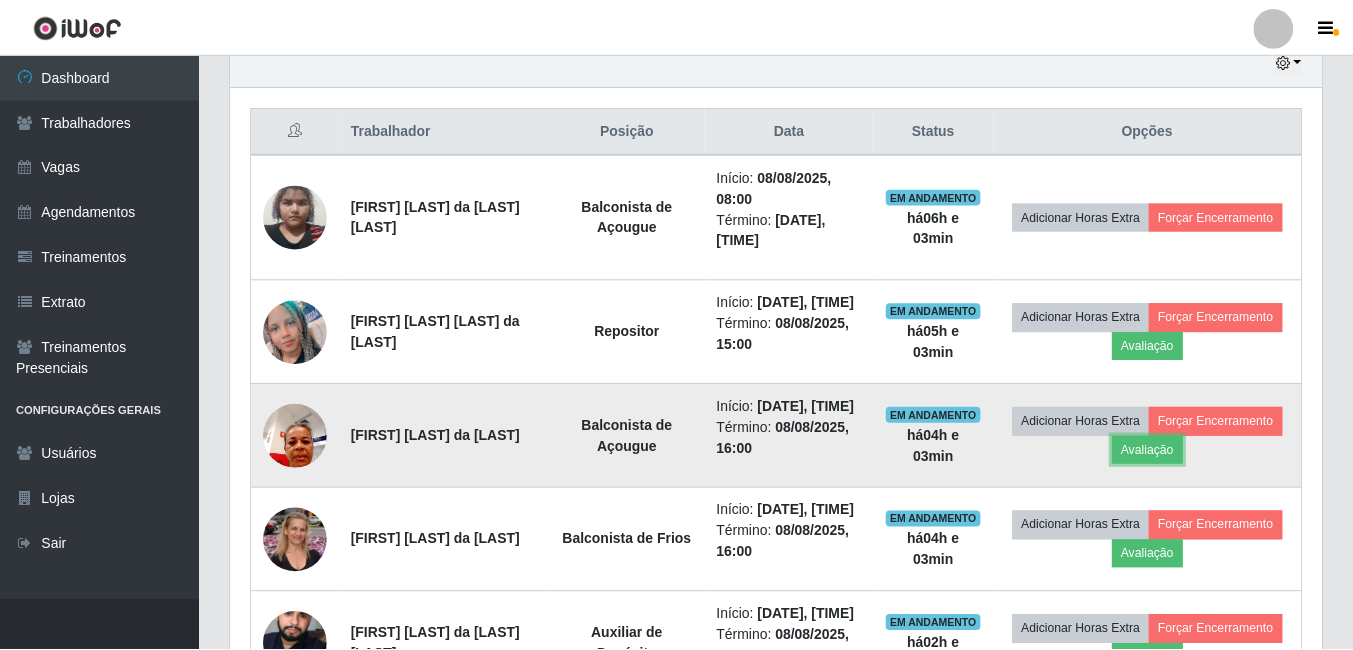 scroll, scrollTop: 999585, scrollLeft: 998909, axis: both 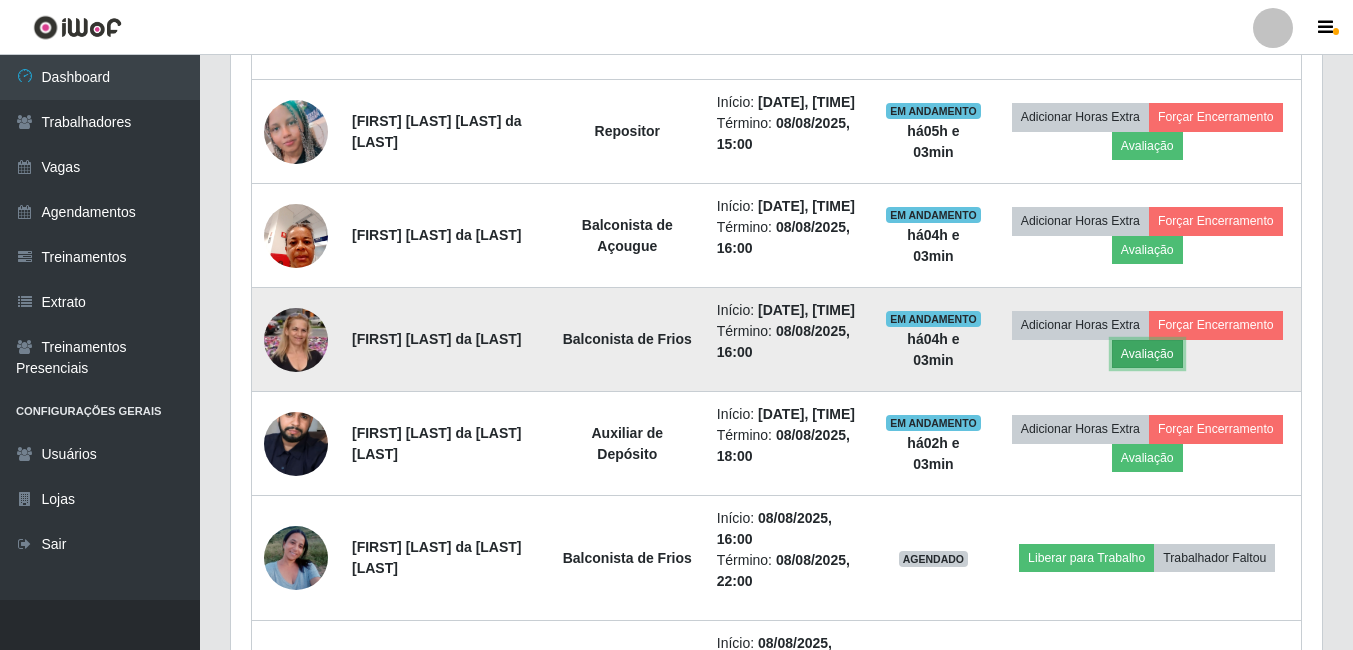 click on "Avaliação" at bounding box center [1147, 354] 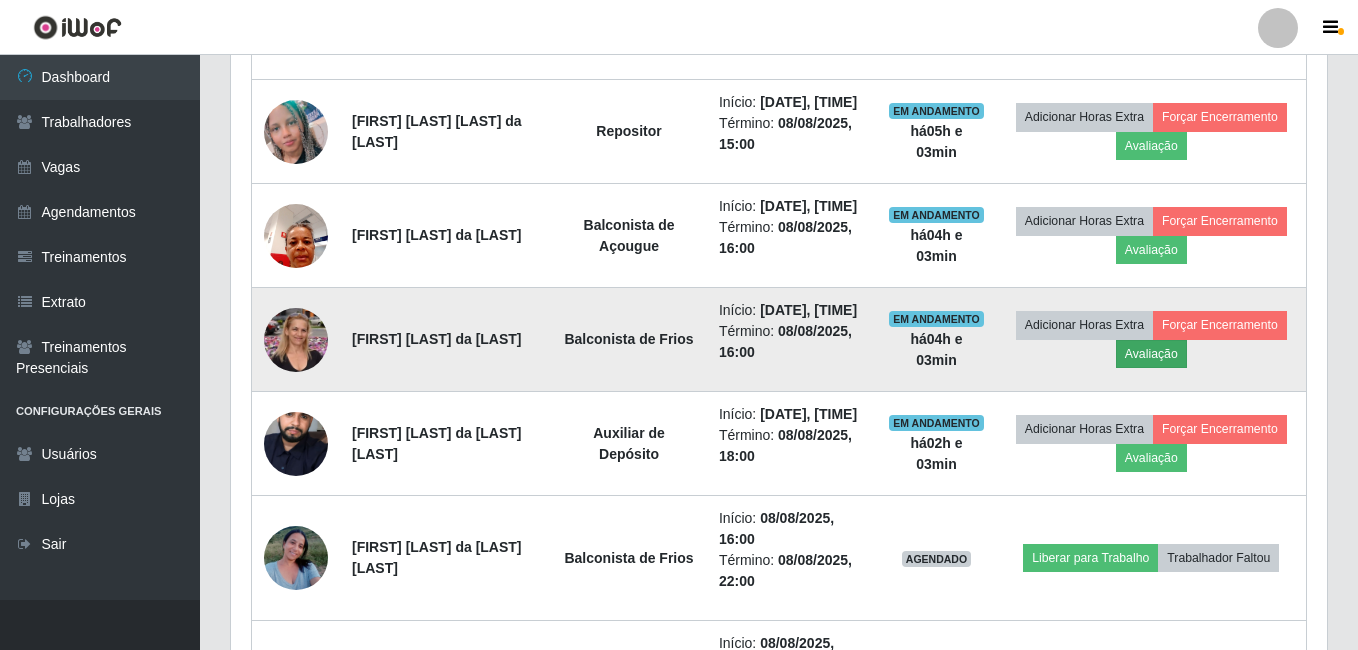 scroll, scrollTop: 999585, scrollLeft: 998919, axis: both 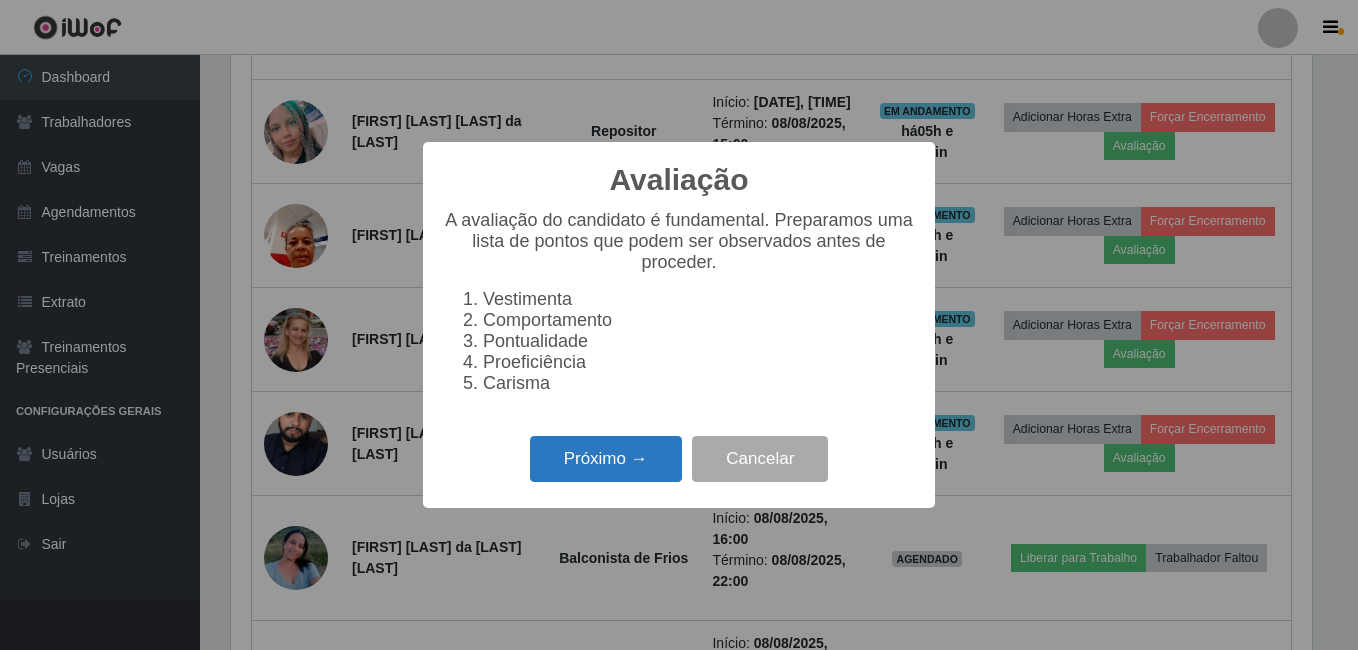 click on "Próximo →" at bounding box center [606, 459] 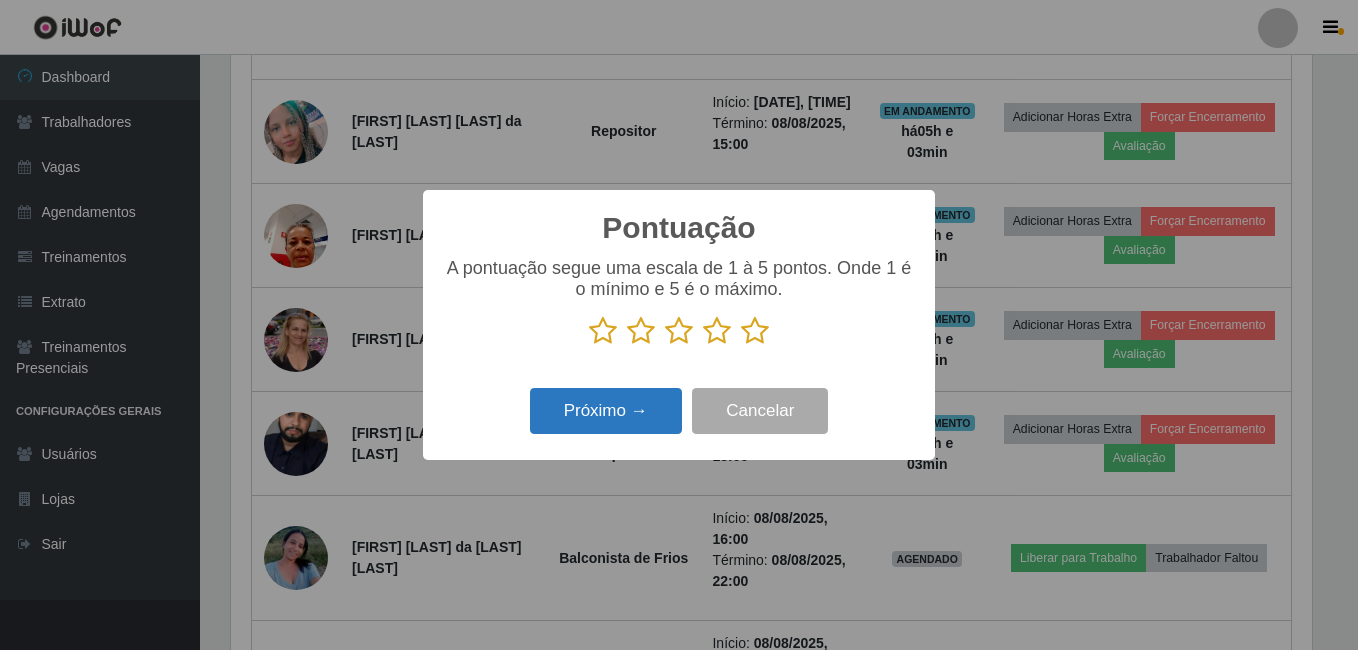 scroll, scrollTop: 999585, scrollLeft: 998919, axis: both 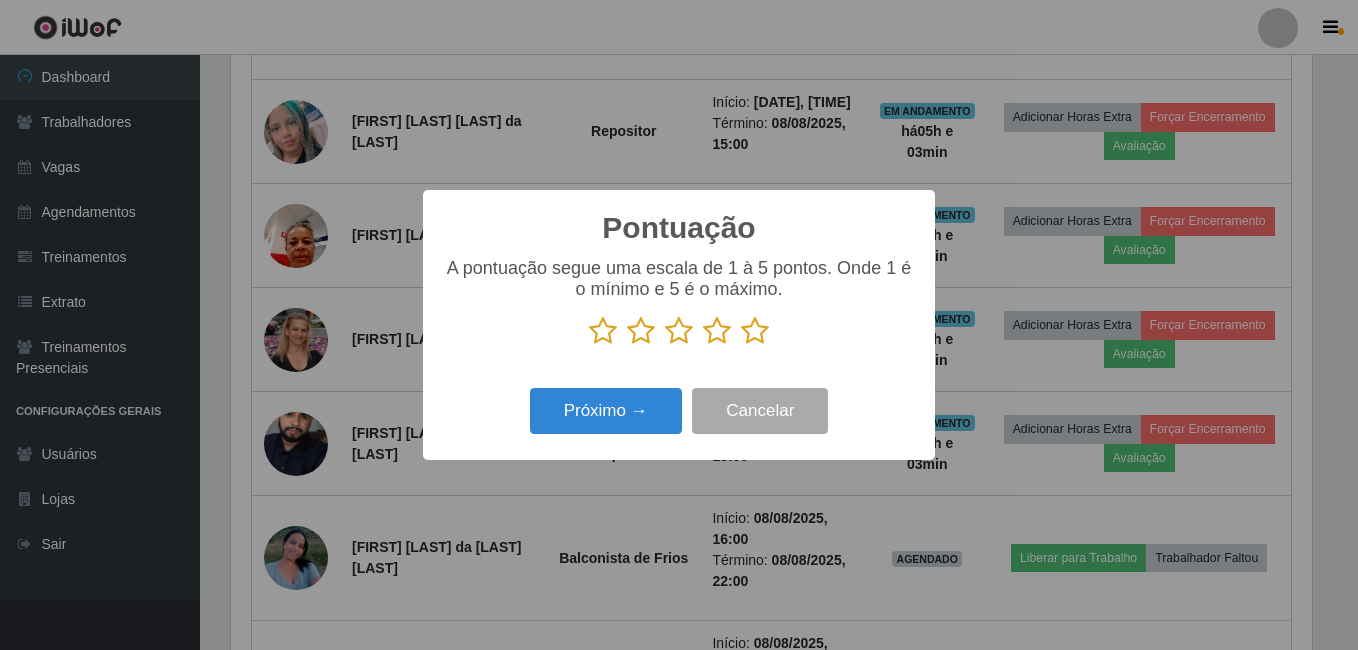 click at bounding box center [755, 331] 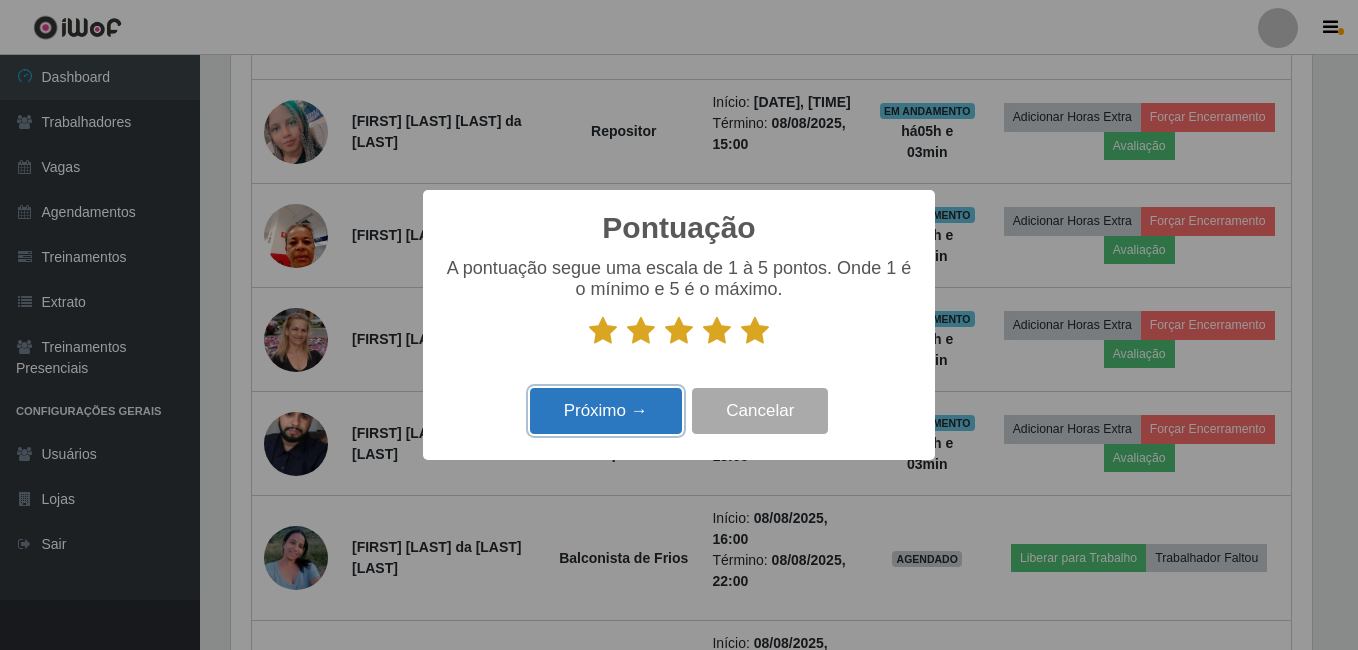 click on "Próximo →" at bounding box center (606, 411) 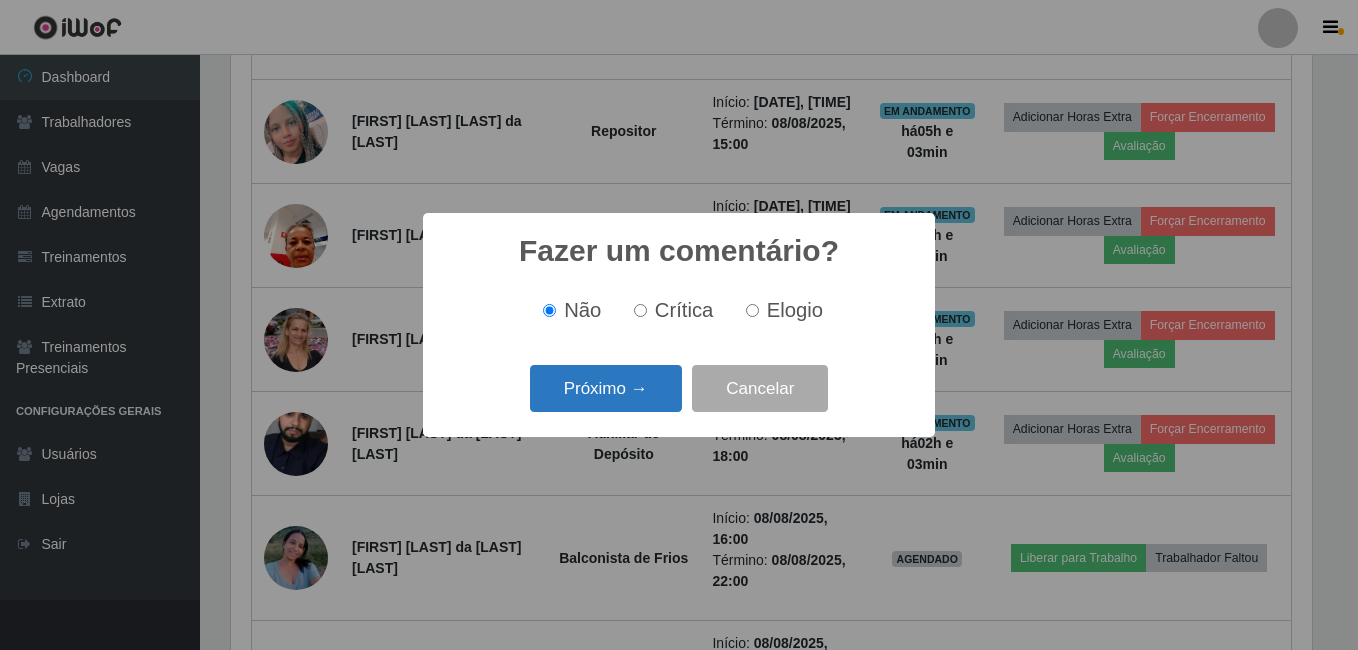 drag, startPoint x: 626, startPoint y: 411, endPoint x: 607, endPoint y: 407, distance: 19.416489 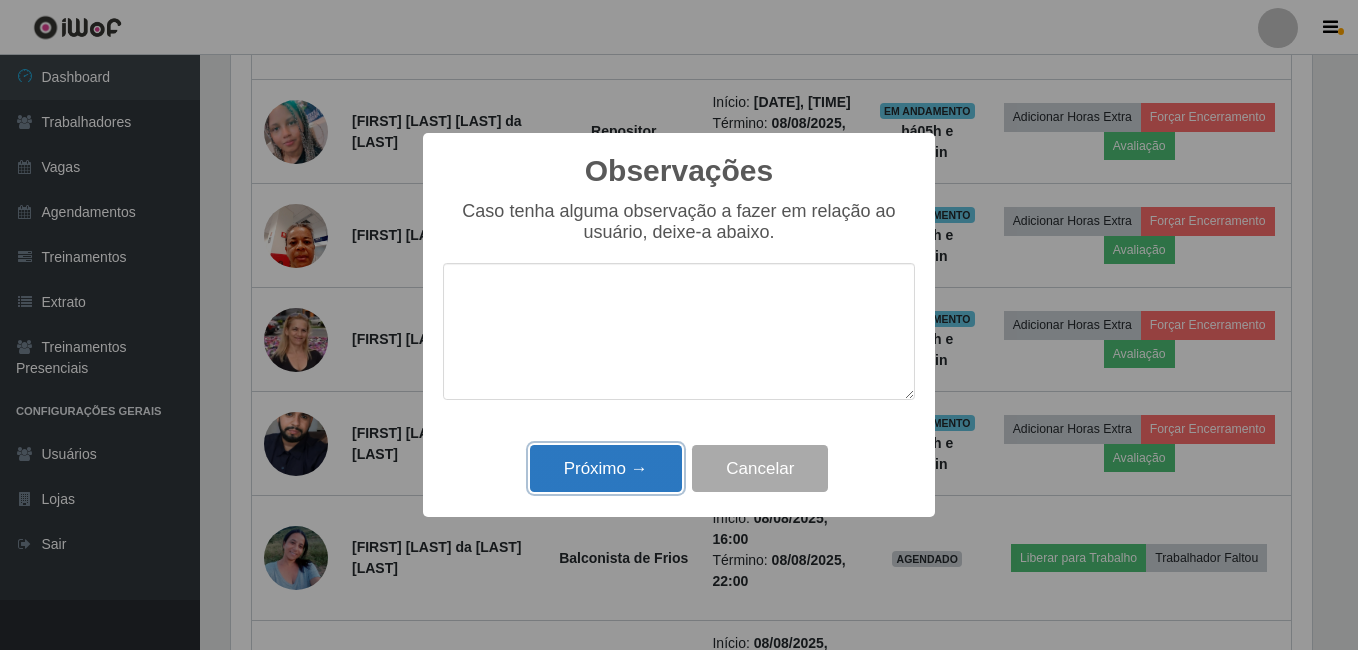 click on "Próximo →" at bounding box center (606, 468) 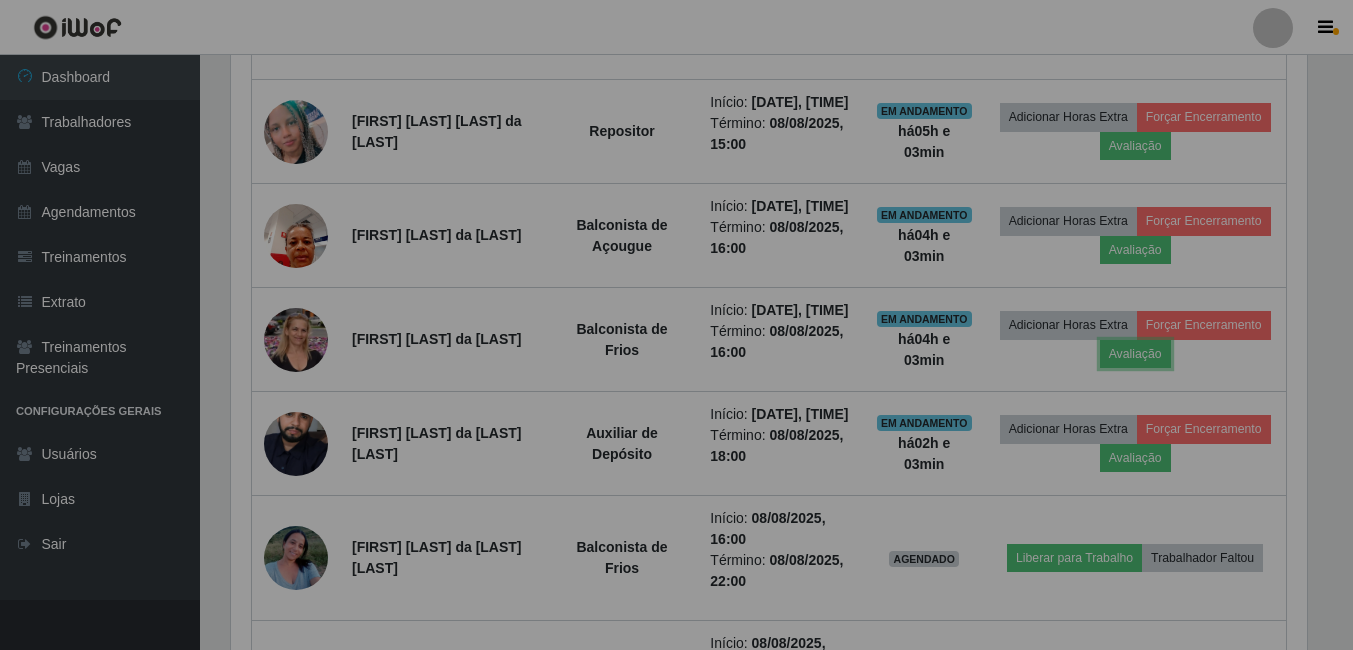 scroll, scrollTop: 999585, scrollLeft: 998909, axis: both 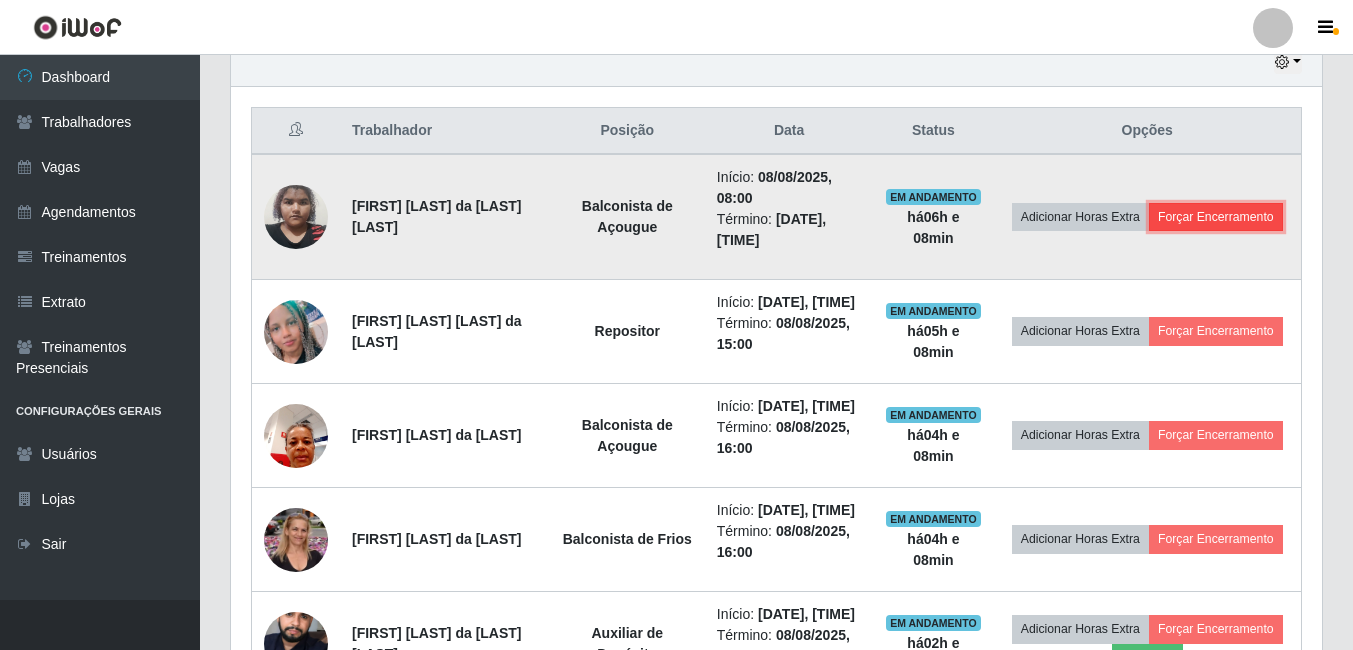 click on "Forçar Encerramento" at bounding box center [1216, 217] 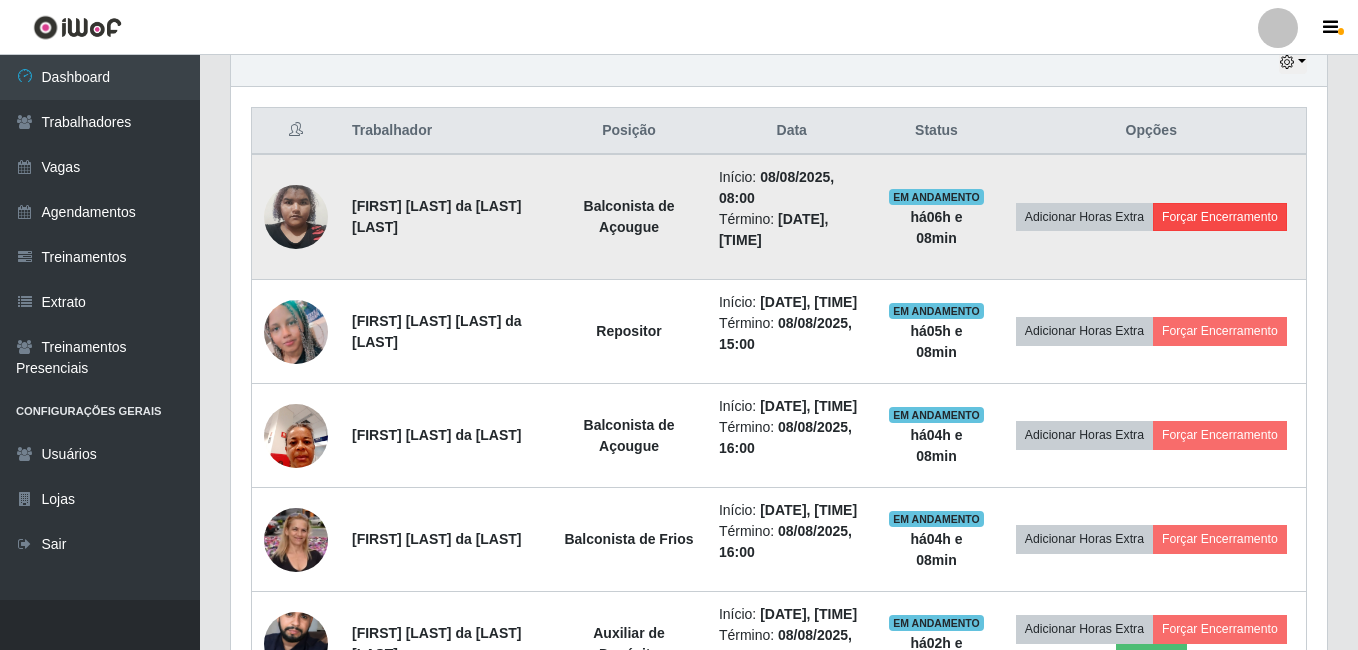 scroll, scrollTop: 999585, scrollLeft: 998919, axis: both 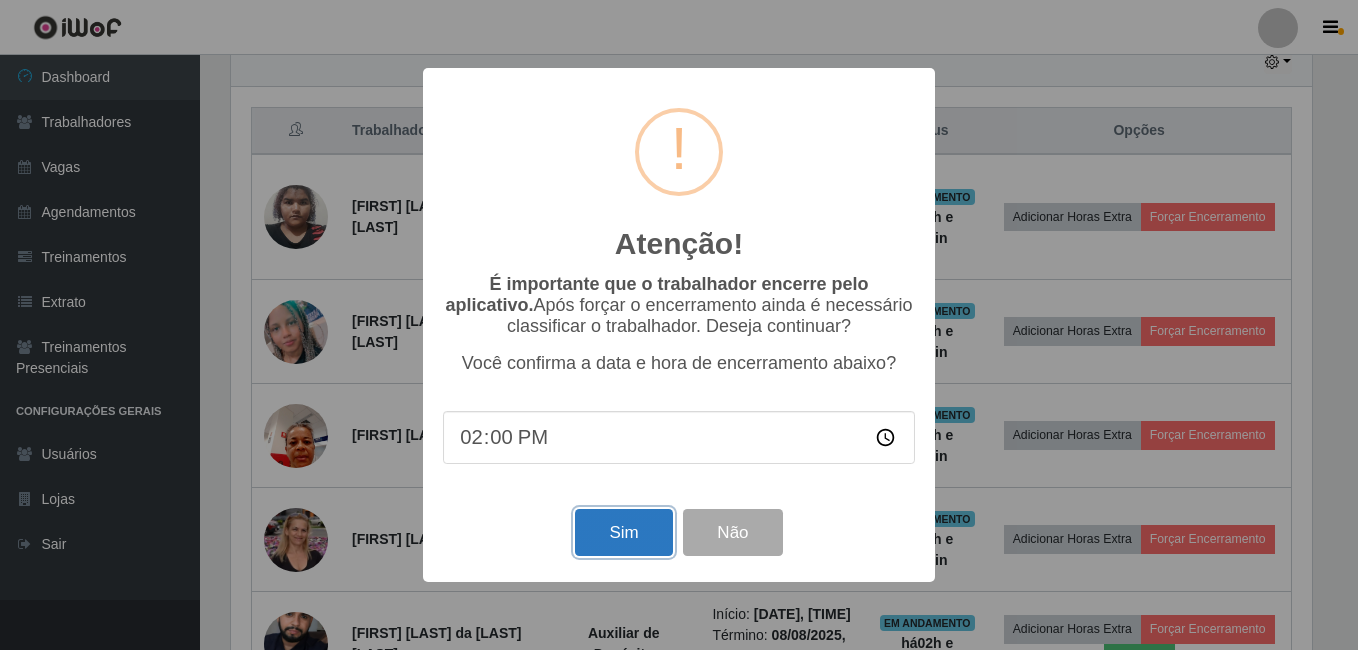 click on "Sim" at bounding box center (623, 532) 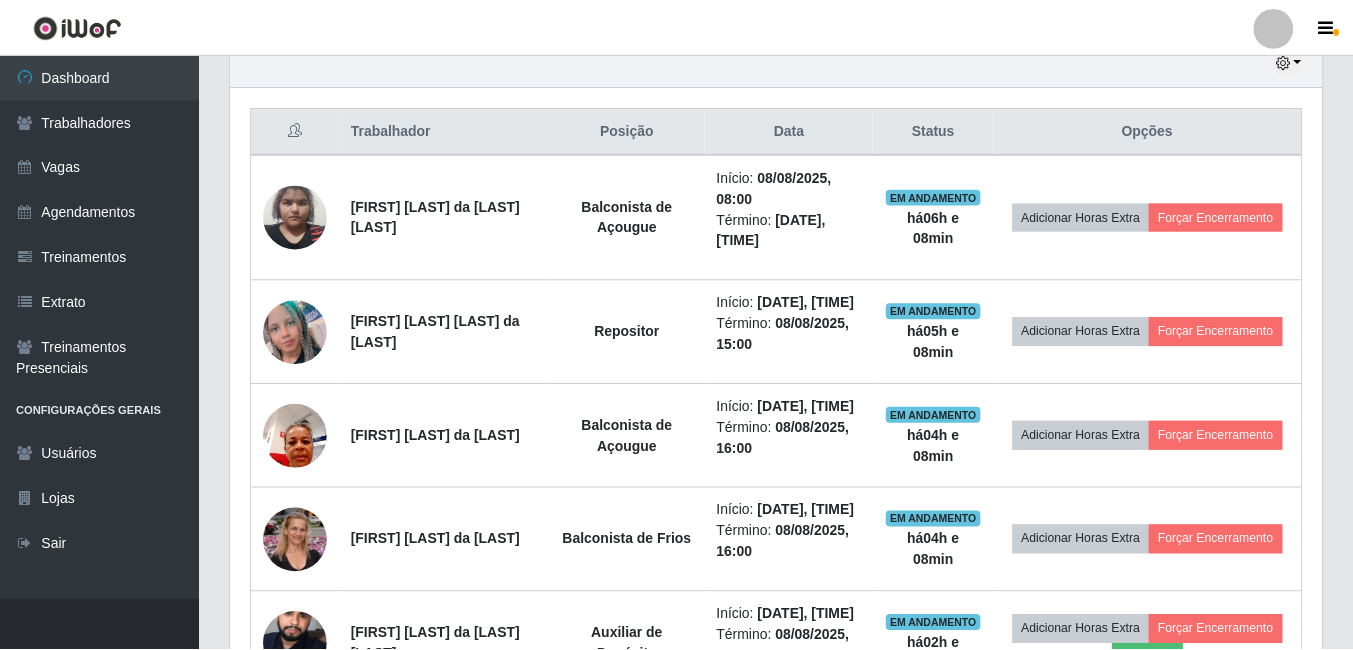 scroll, scrollTop: 999585, scrollLeft: 998909, axis: both 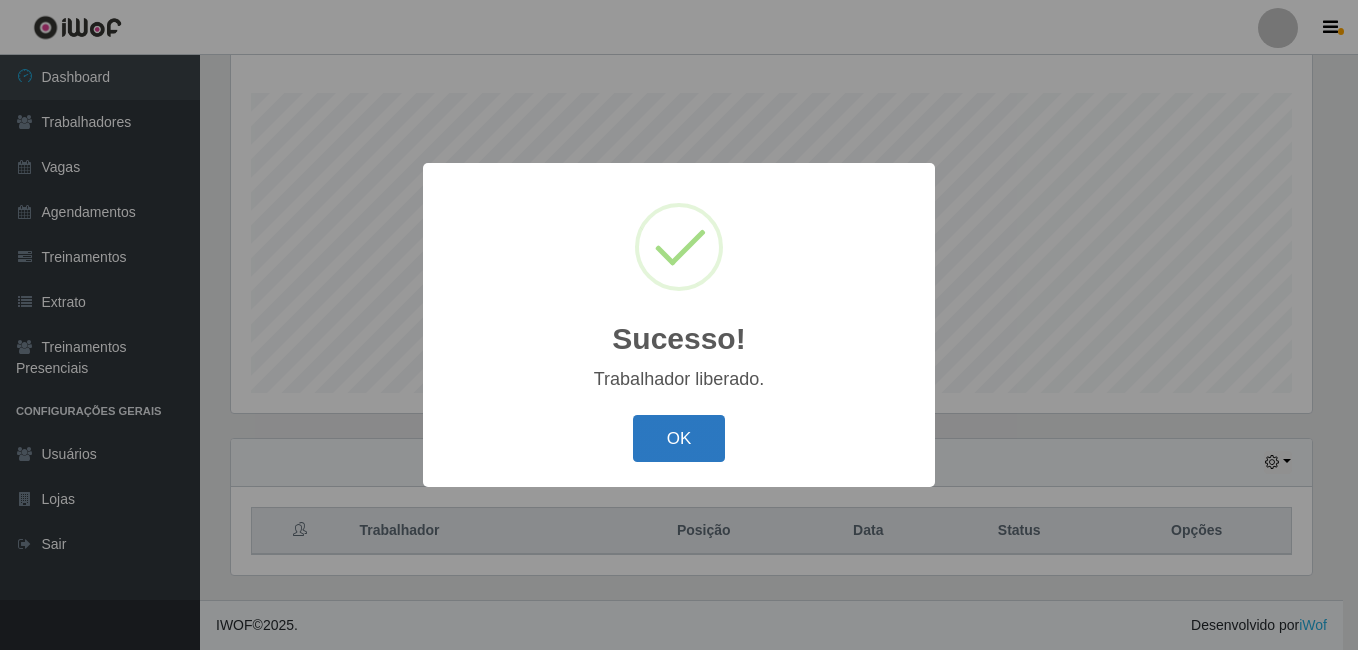click on "OK" at bounding box center [679, 438] 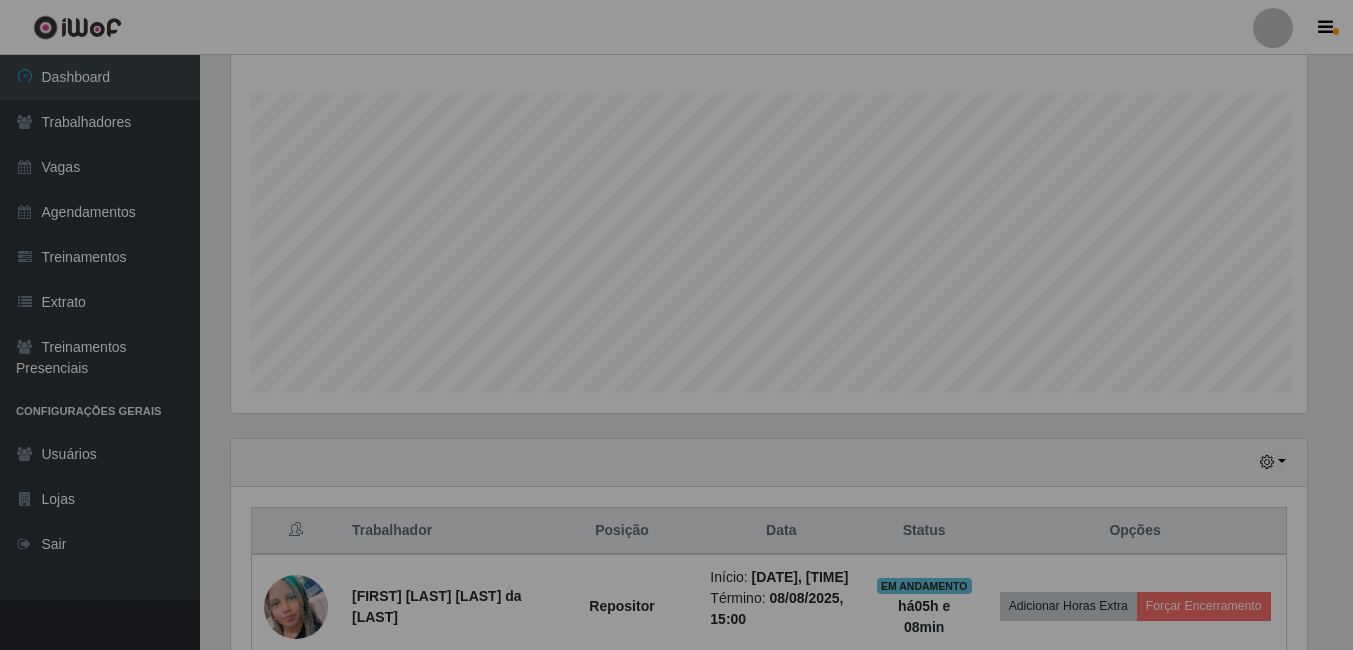 scroll, scrollTop: 999585, scrollLeft: 998909, axis: both 